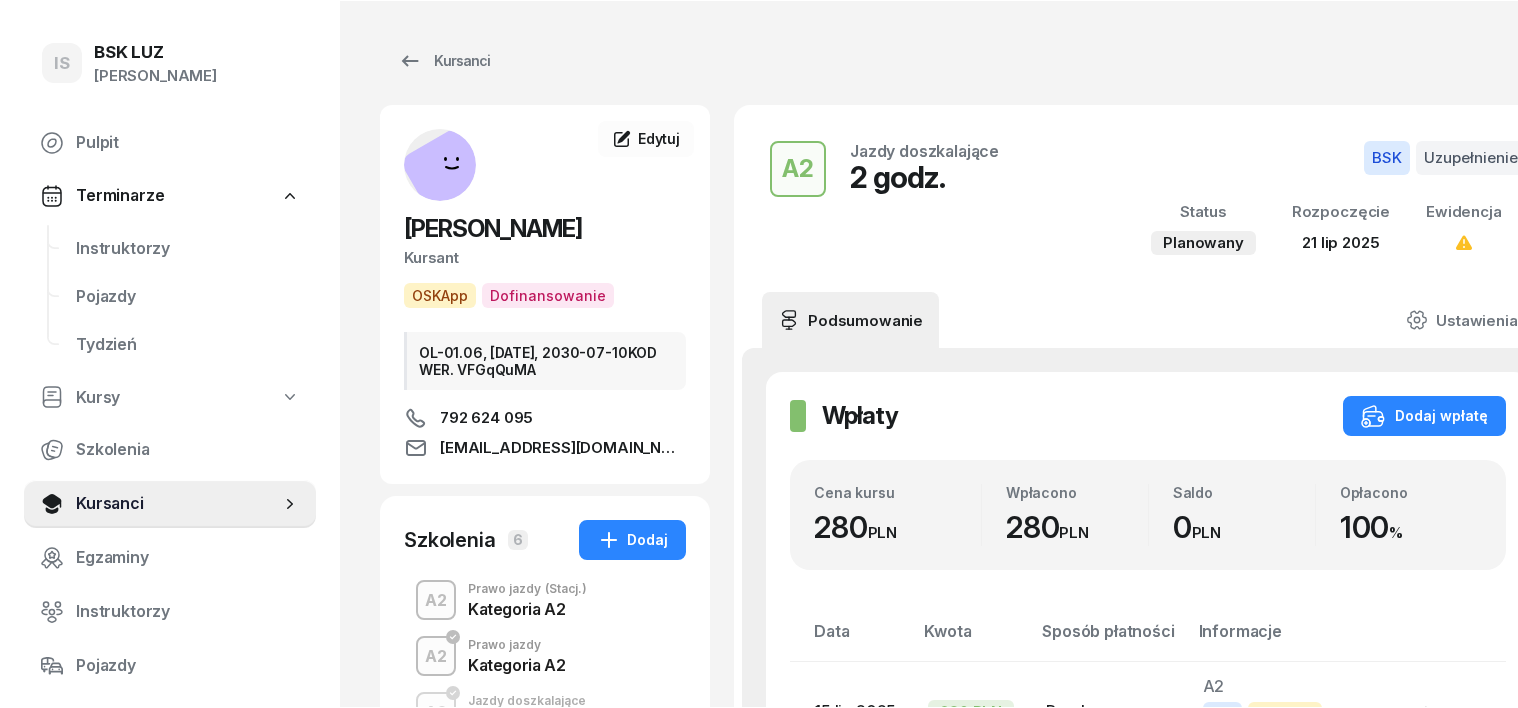 scroll, scrollTop: 0, scrollLeft: 0, axis: both 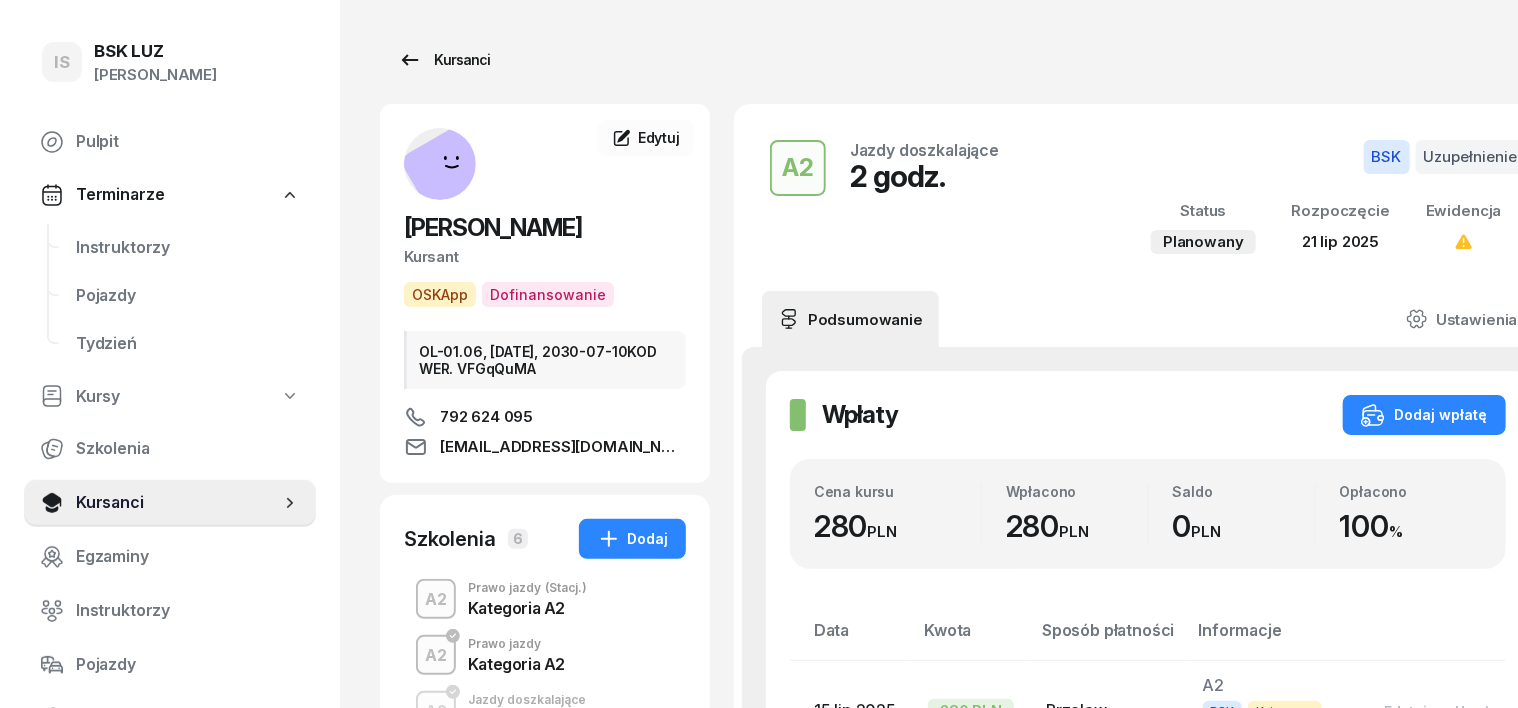 click on "Kursanci" at bounding box center (444, 60) 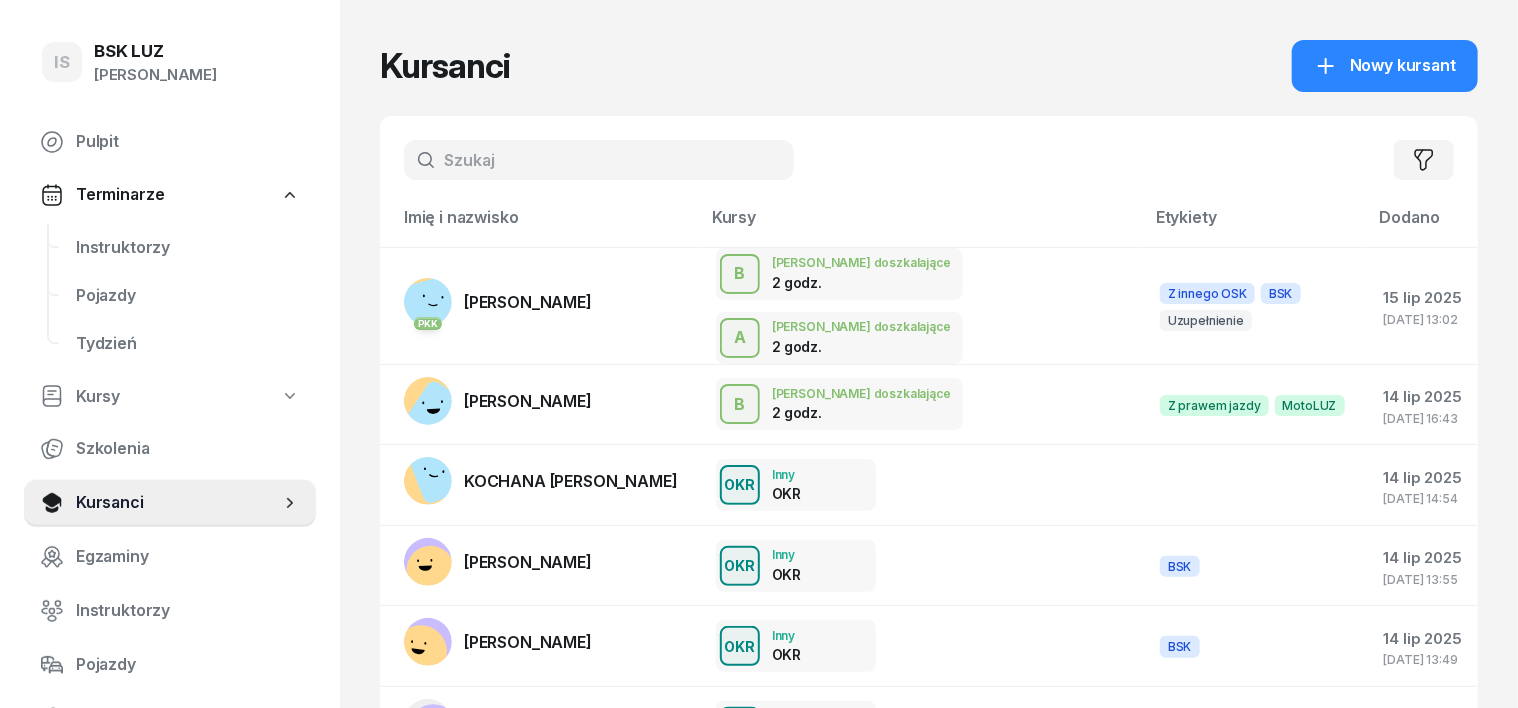 drag, startPoint x: 408, startPoint y: 152, endPoint x: 445, endPoint y: 132, distance: 42.059483 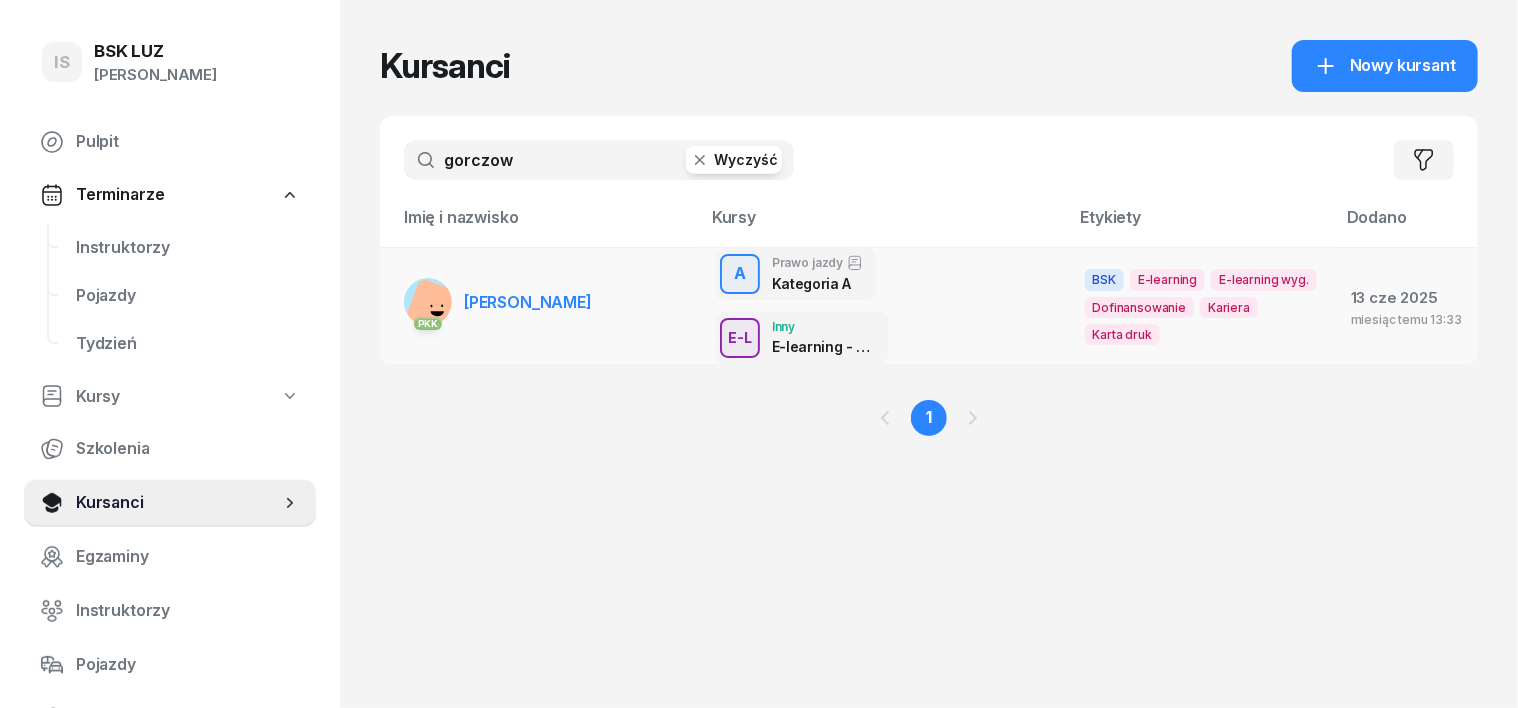 type on "gorczow" 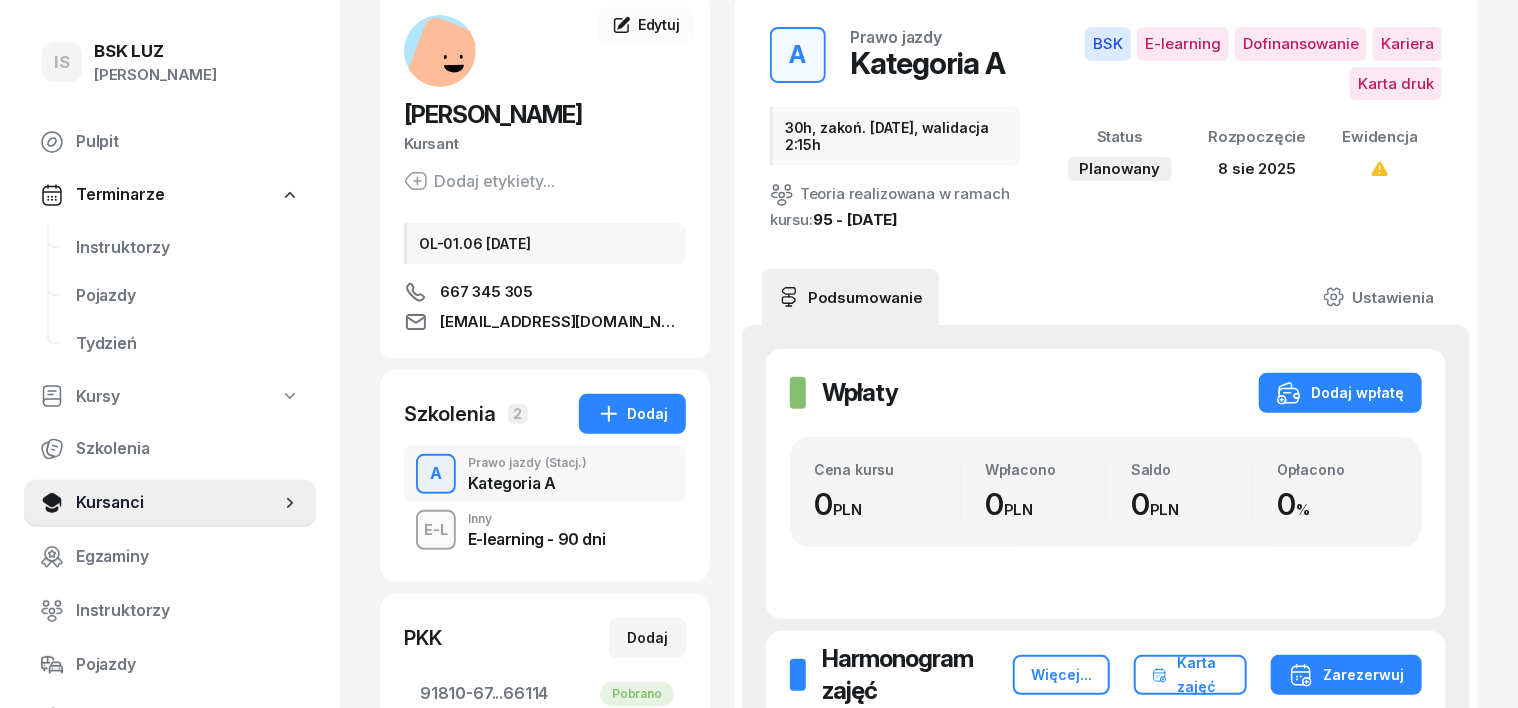 scroll, scrollTop: 0, scrollLeft: 0, axis: both 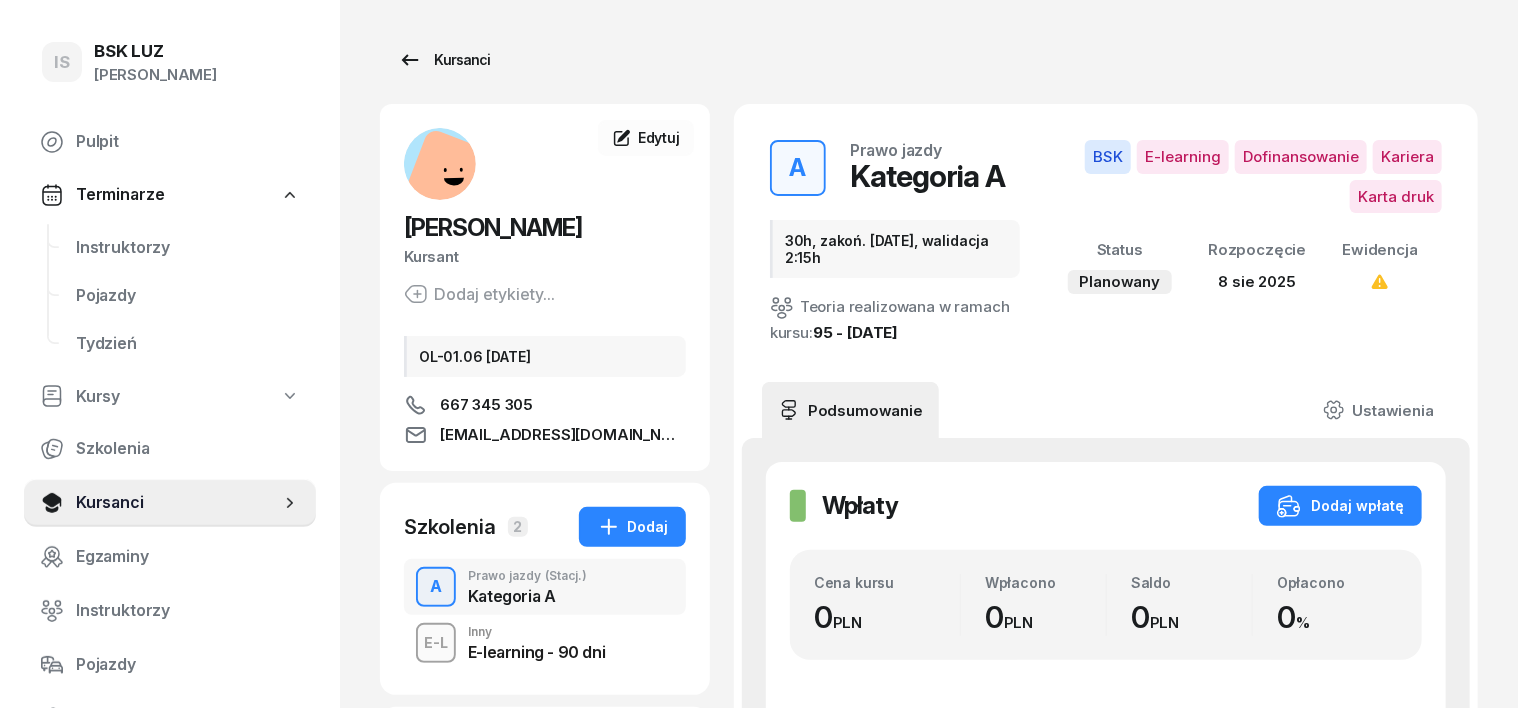 click on "Kursanci" at bounding box center [444, 60] 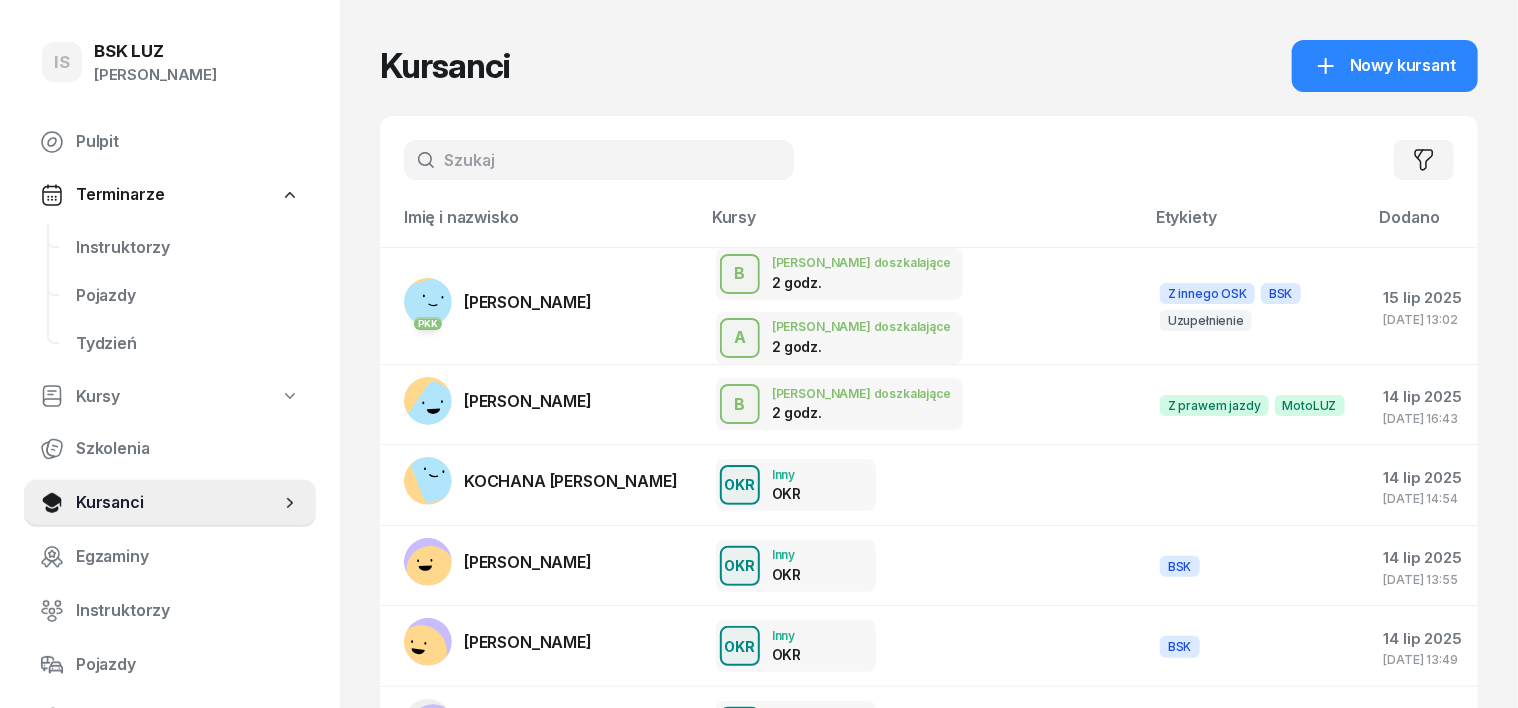 click at bounding box center [599, 160] 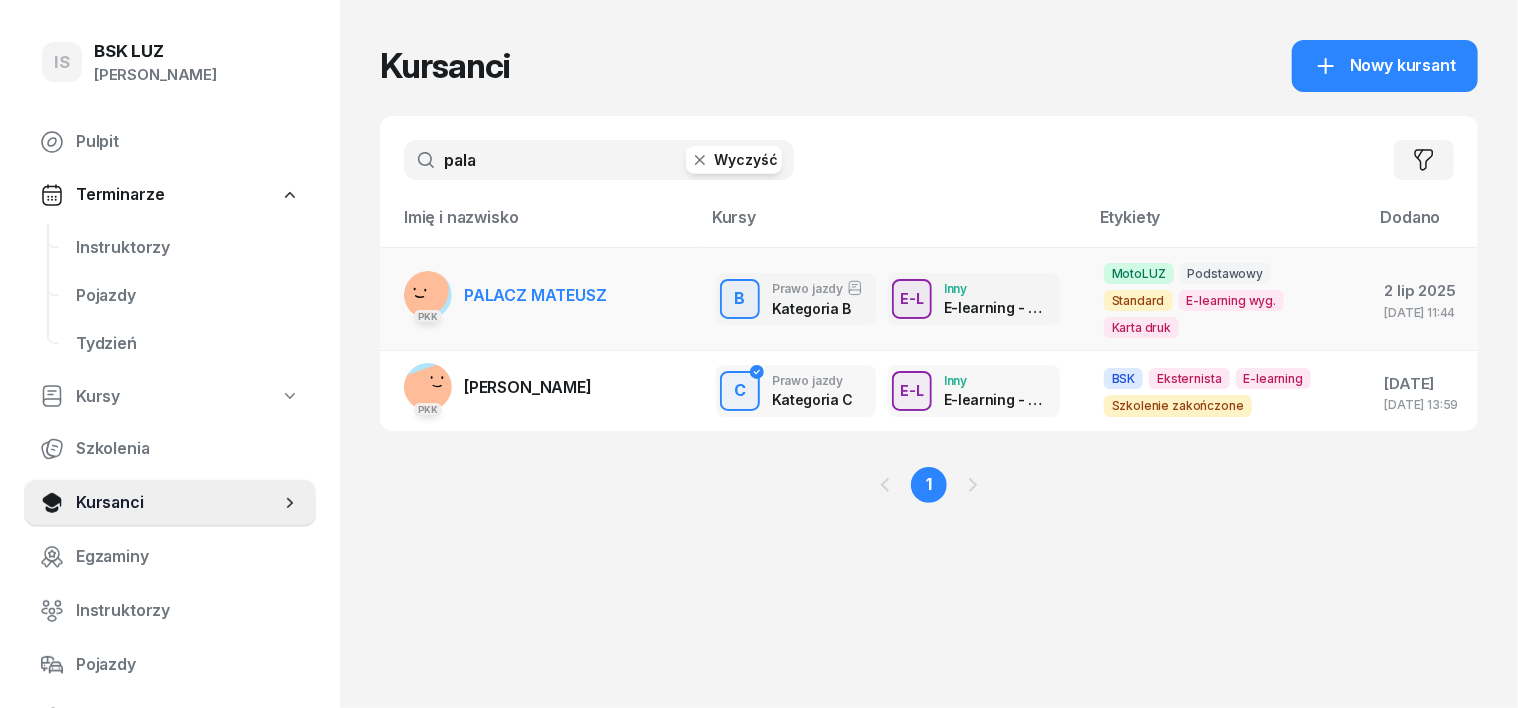 type on "pala" 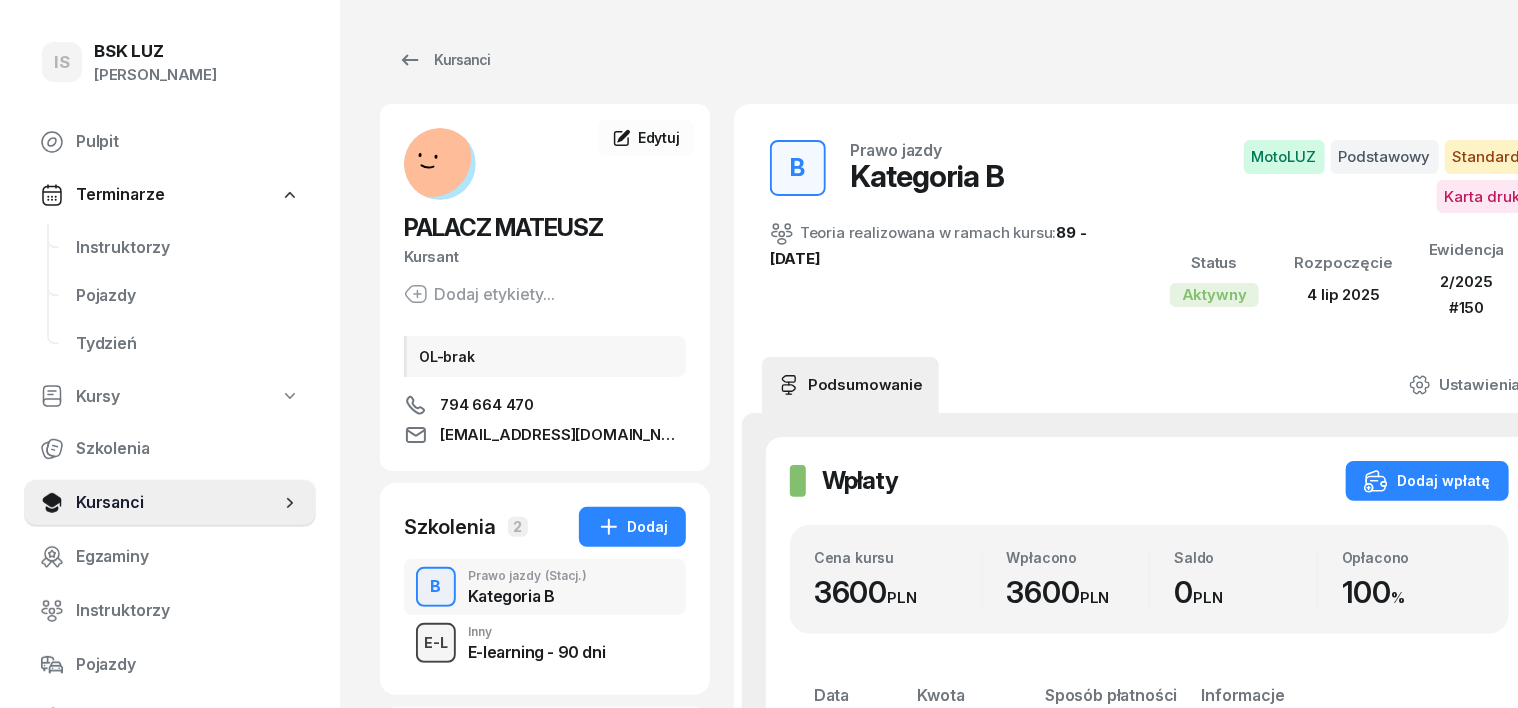 click on "E-L" at bounding box center (436, 642) 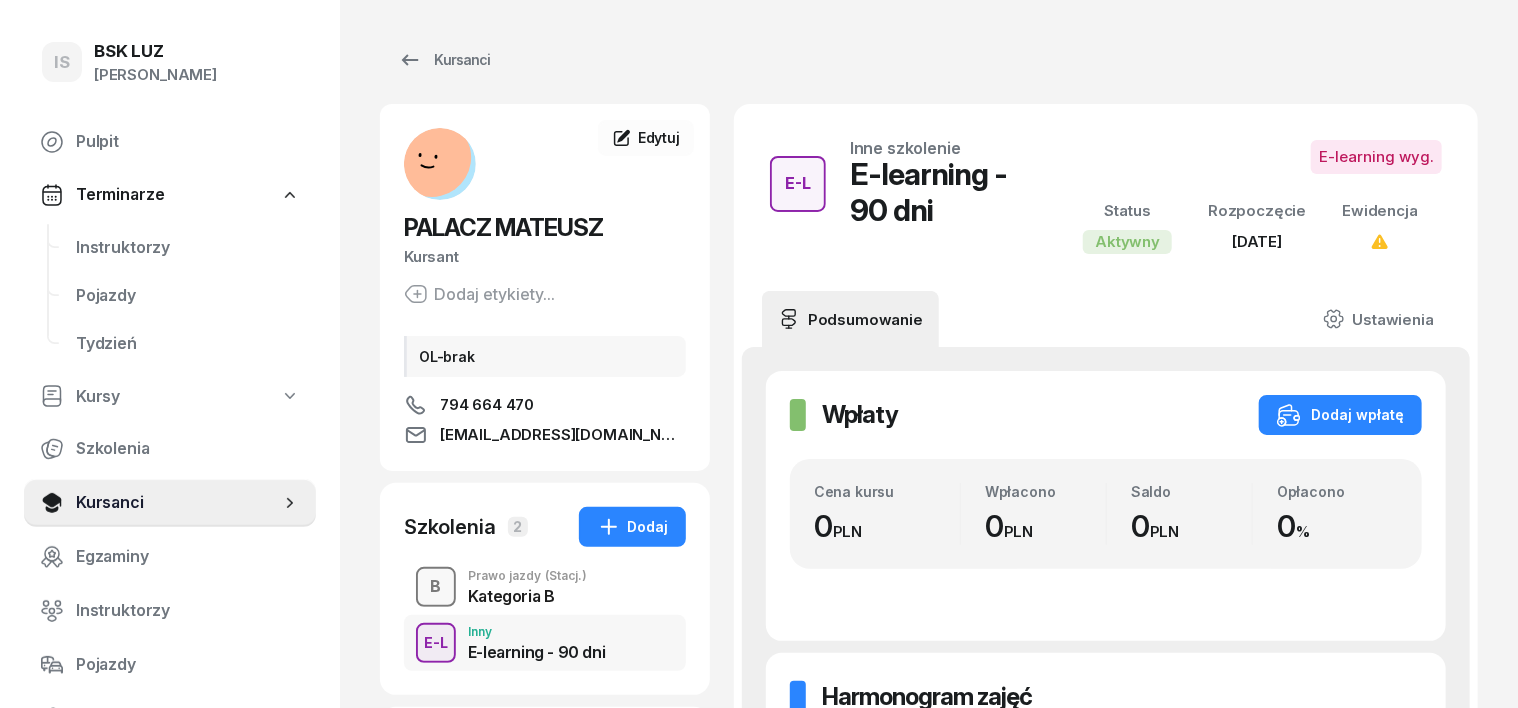 drag, startPoint x: 401, startPoint y: 573, endPoint x: 399, endPoint y: 596, distance: 23.086792 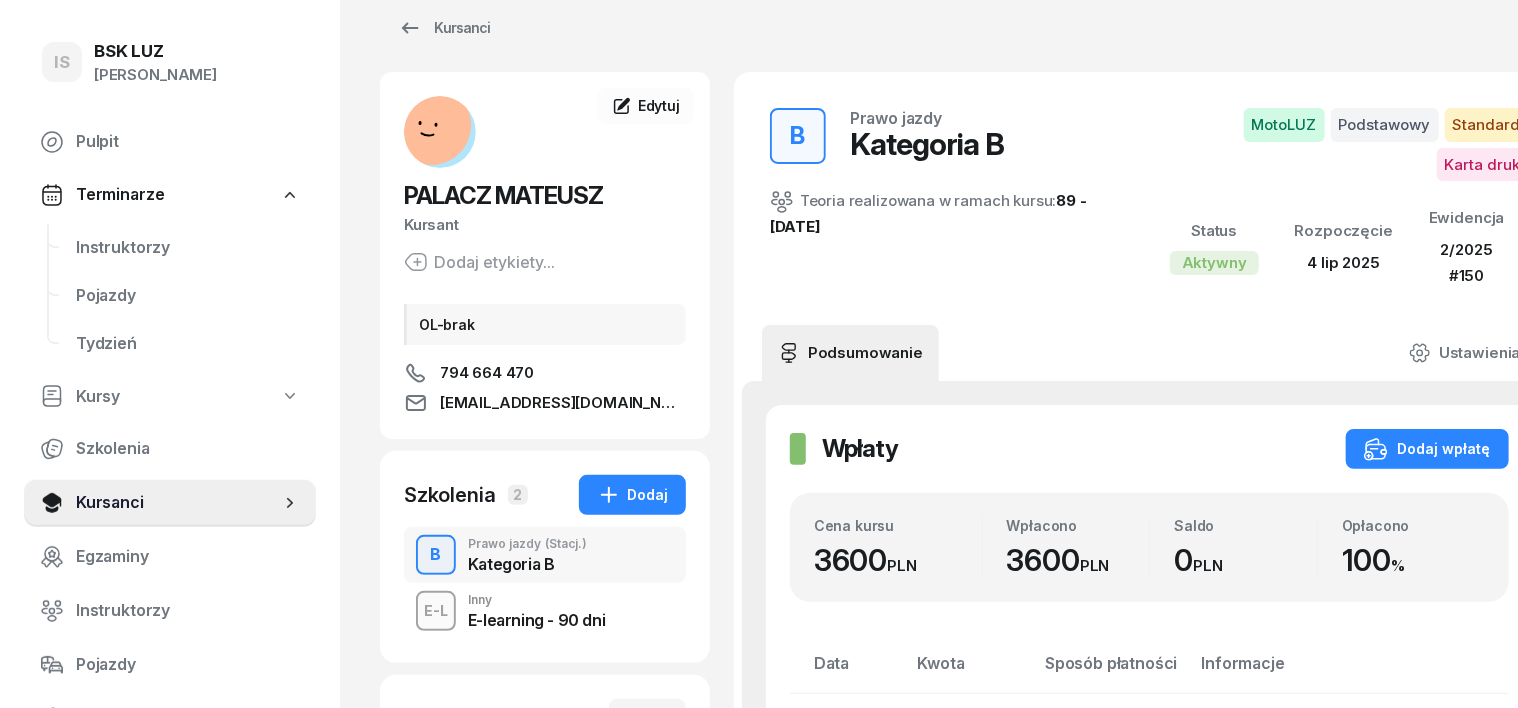 scroll, scrollTop: 0, scrollLeft: 0, axis: both 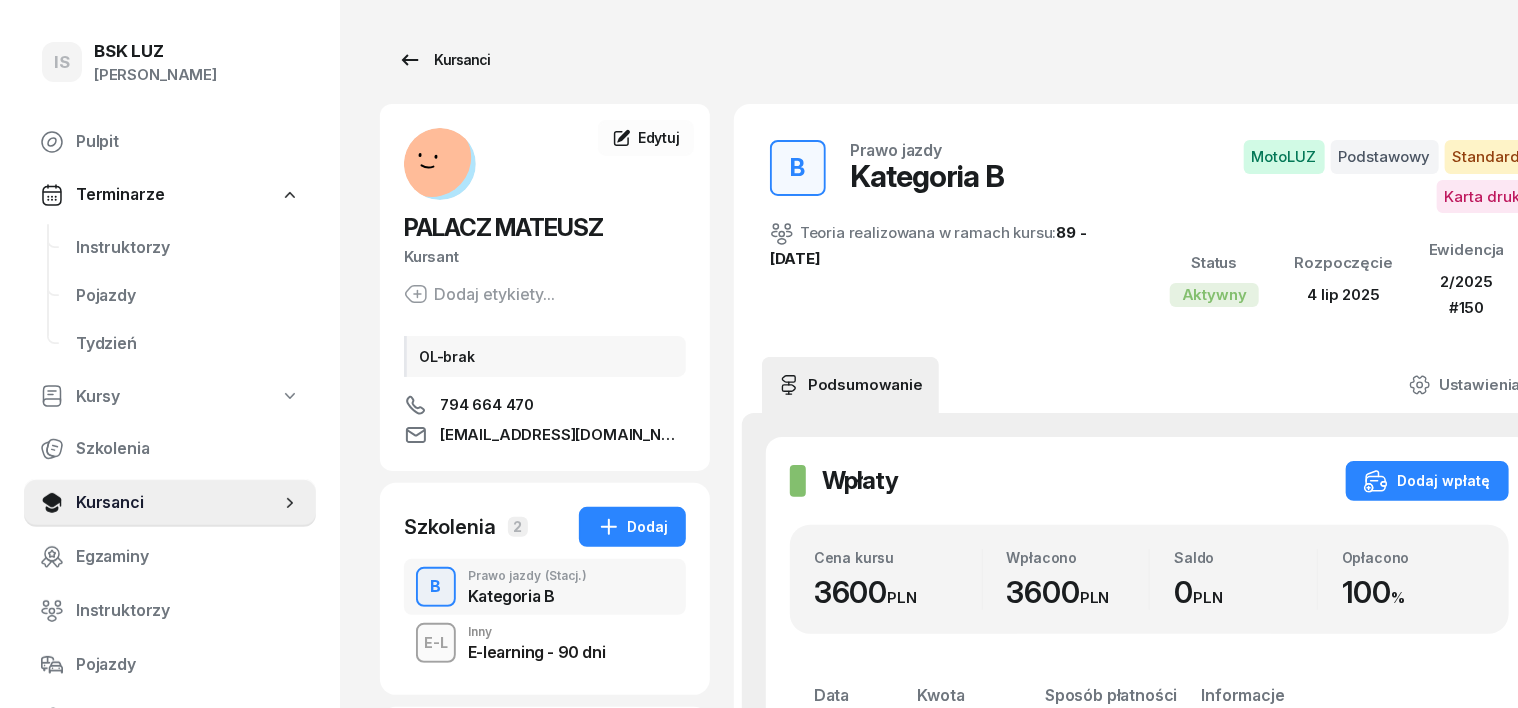click on "Kursanci" at bounding box center [444, 60] 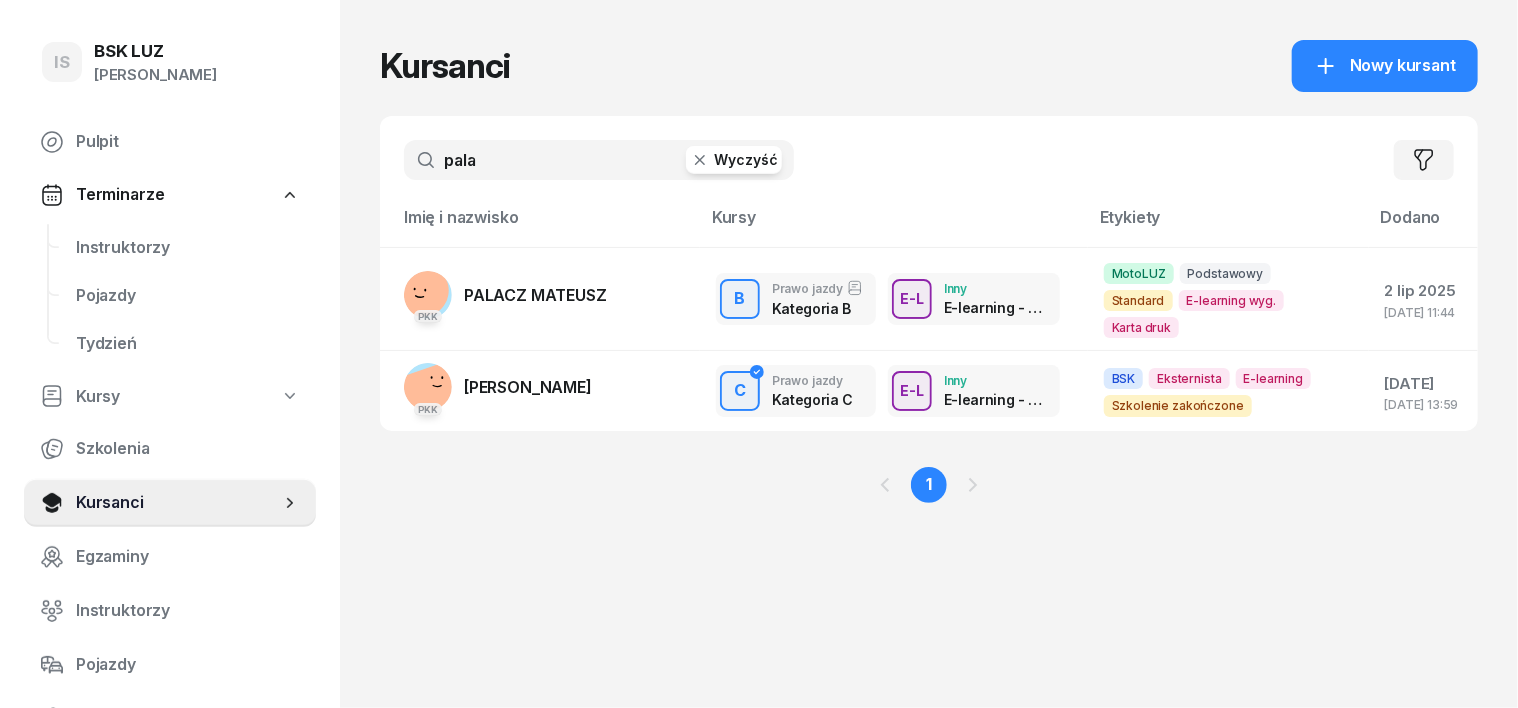 click 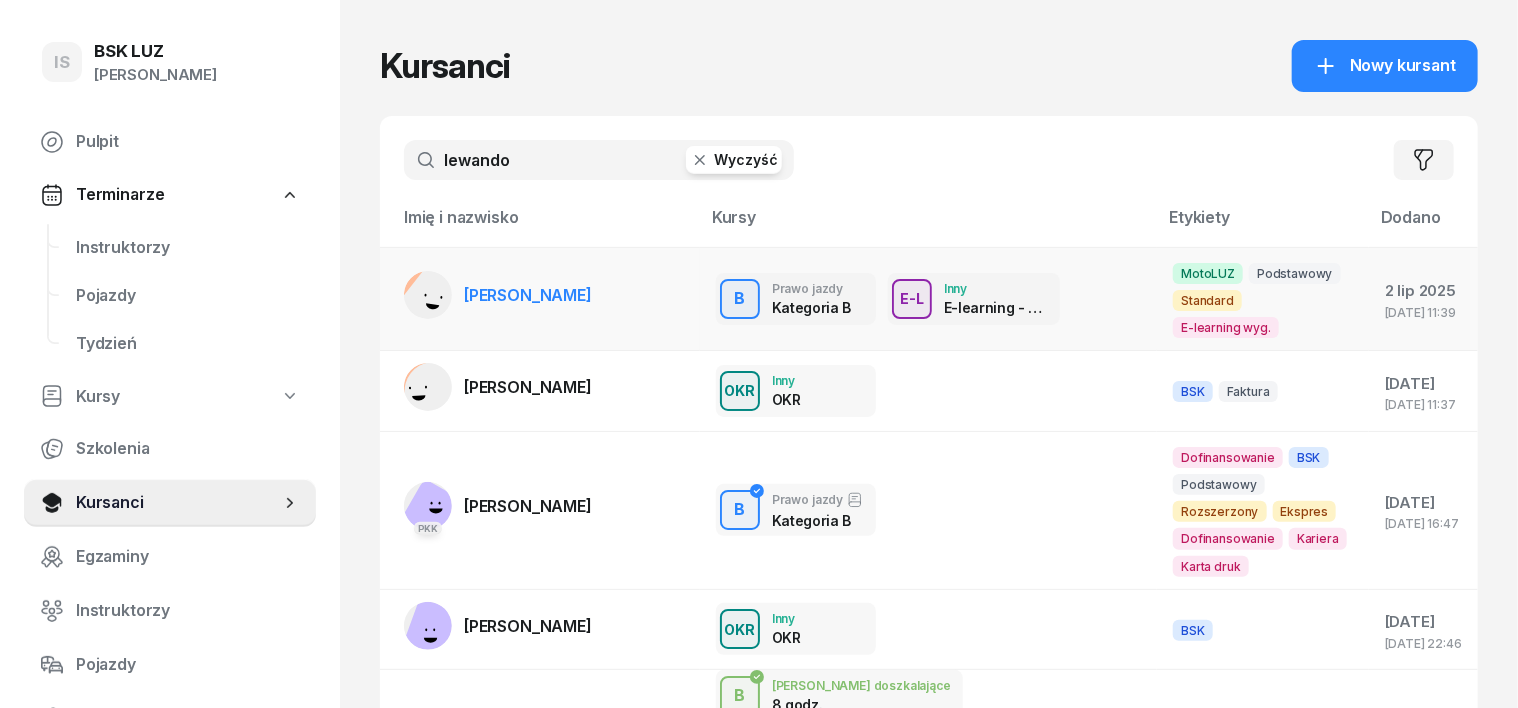 type on "lewando" 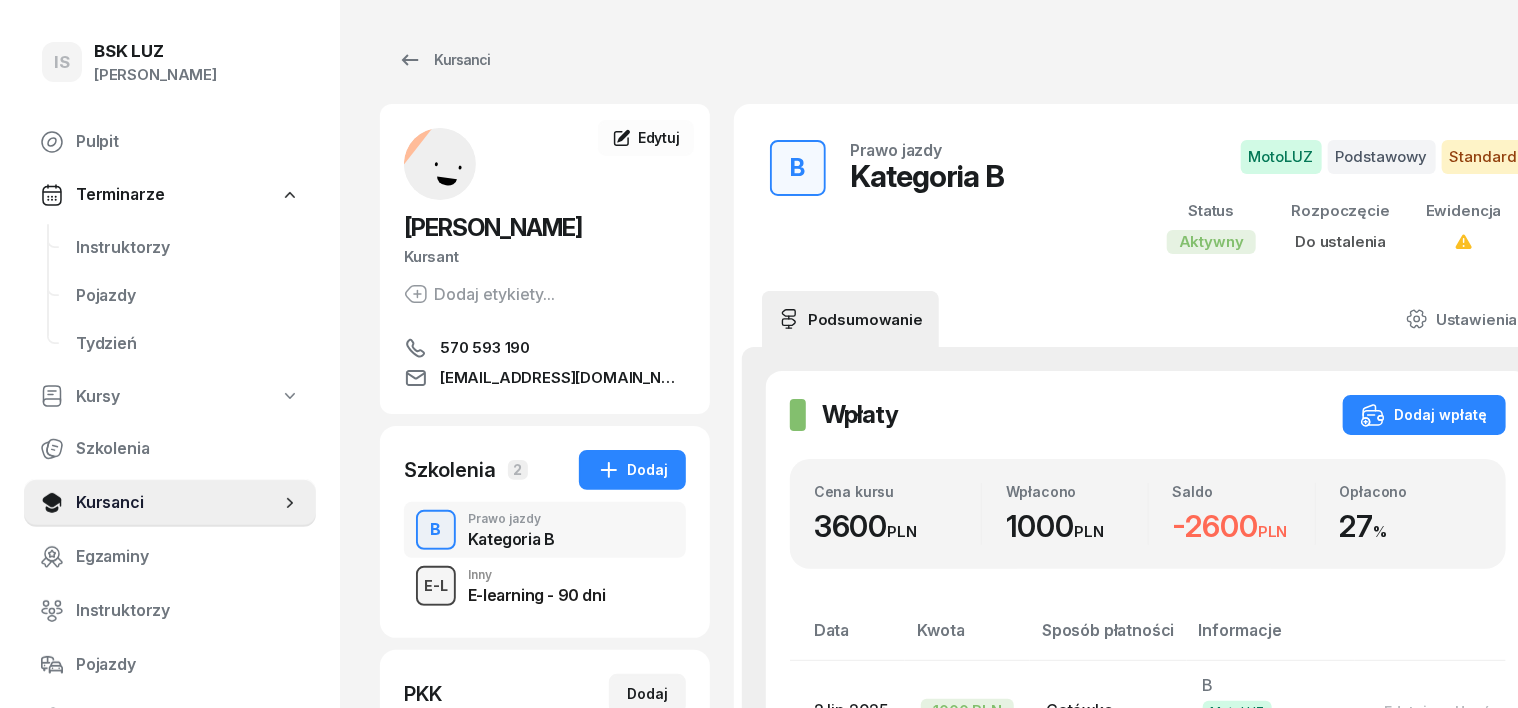 click on "E-L" at bounding box center (436, 585) 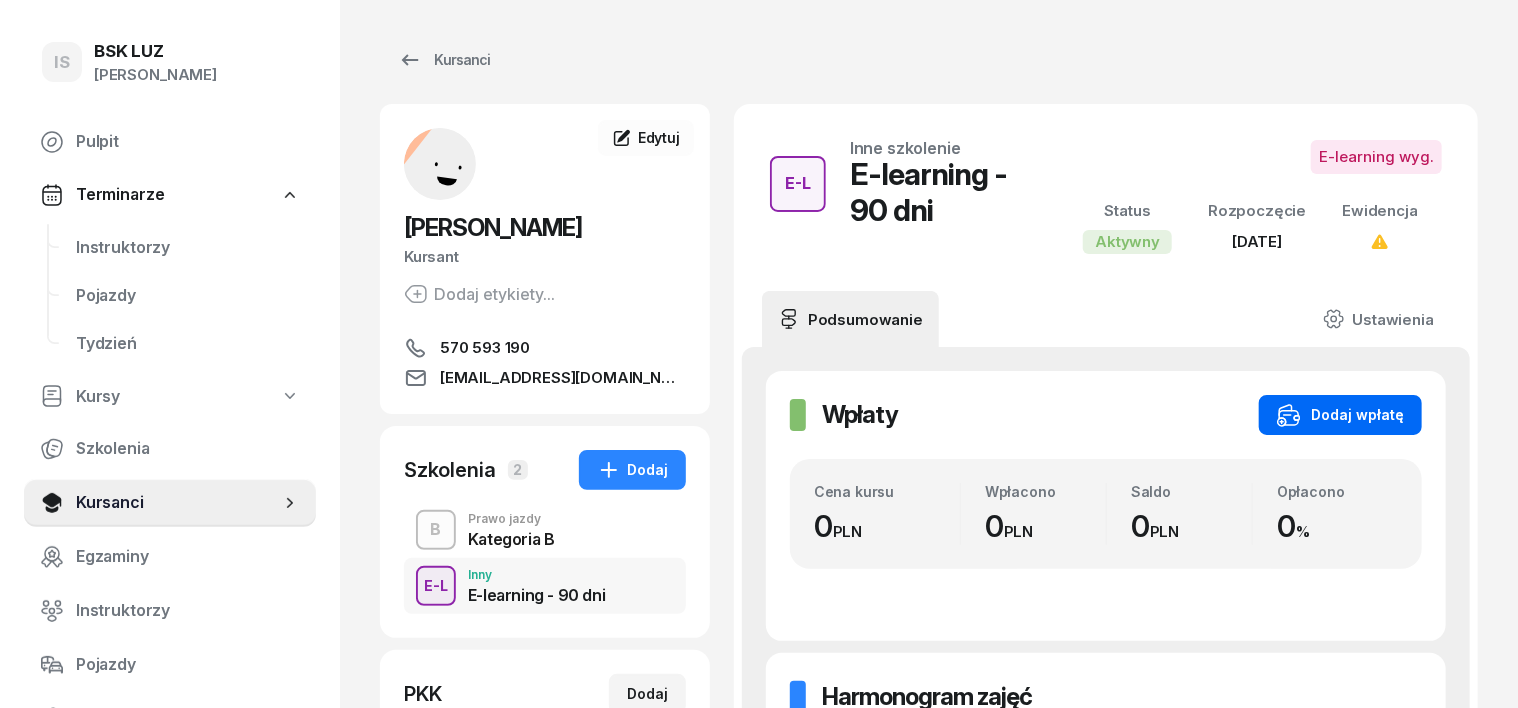 click on "Dodaj wpłatę" at bounding box center [1340, 415] 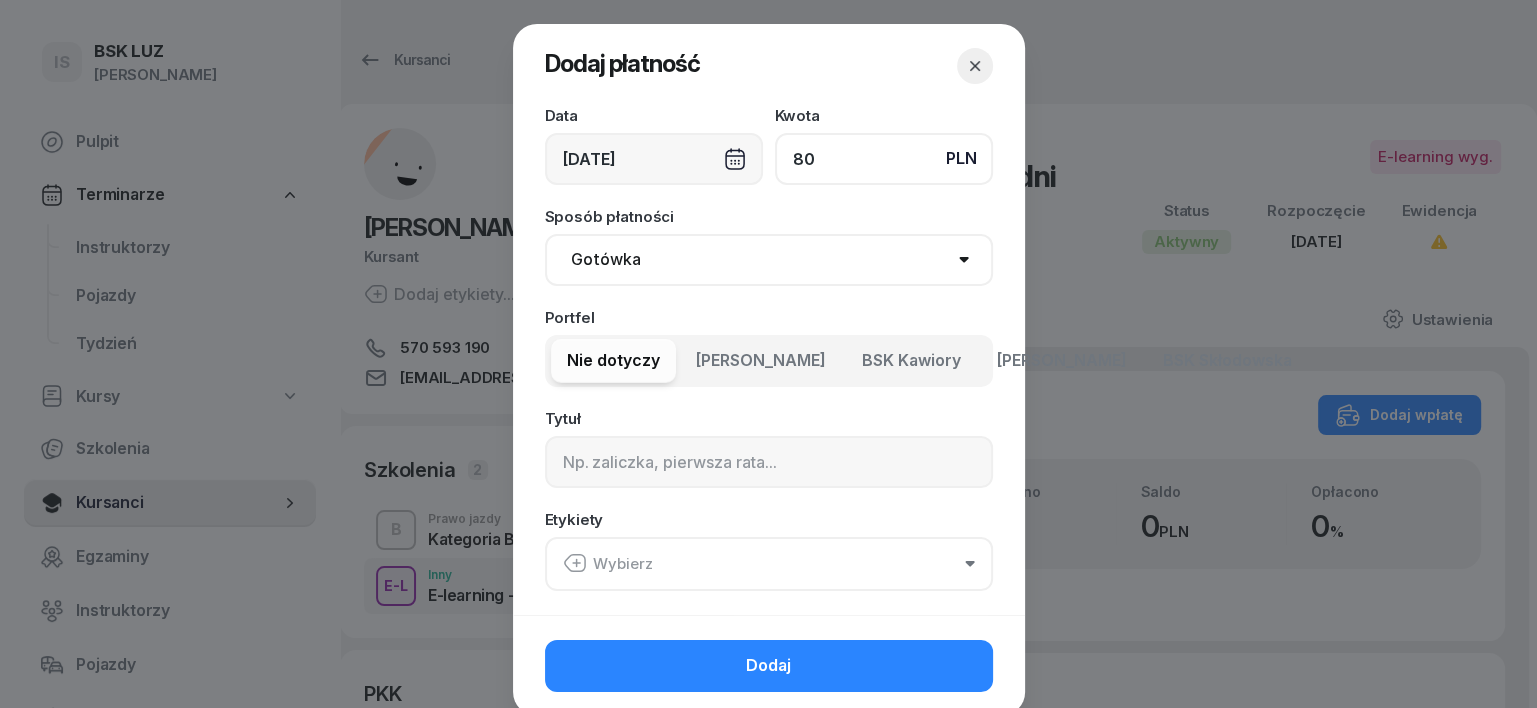 type on "80" 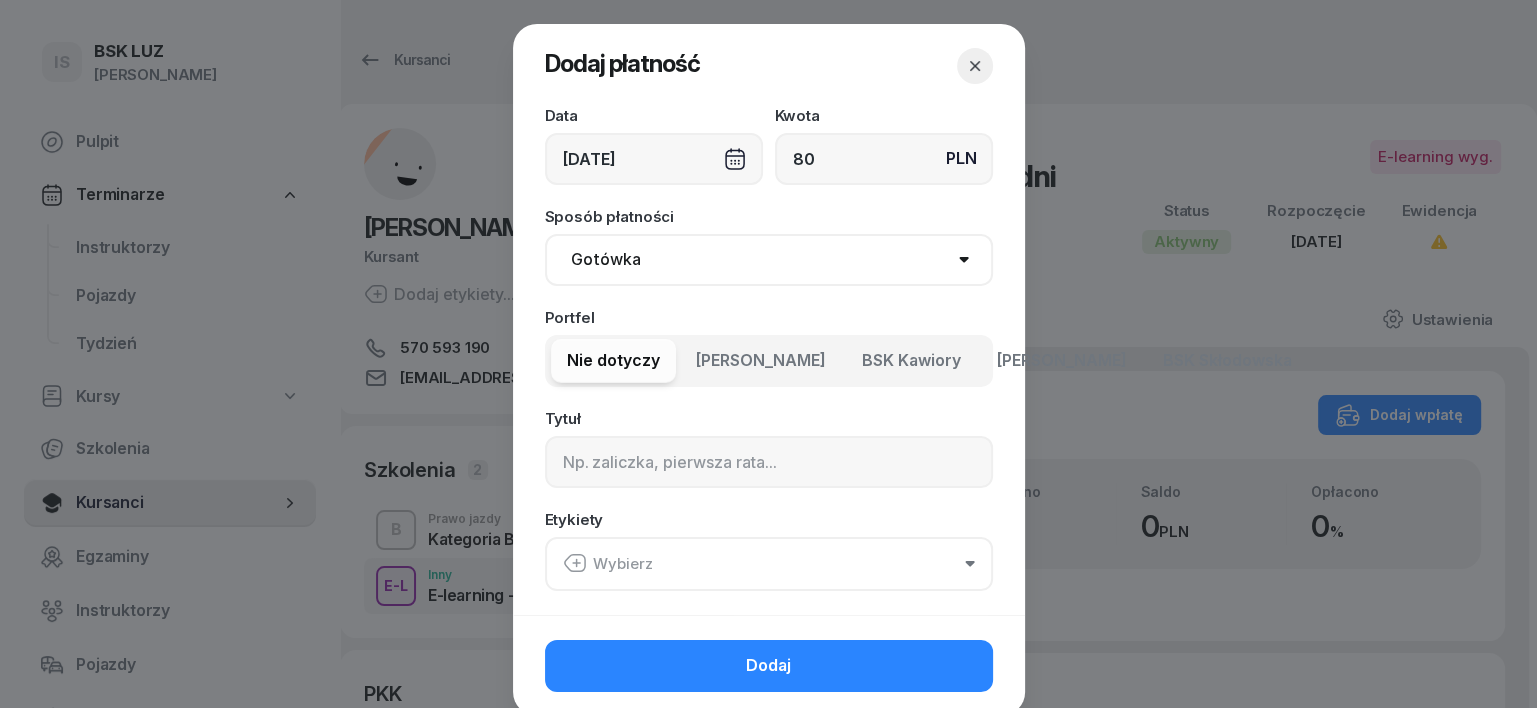 click on "Gotówka Karta Przelew Płatności online BLIK" at bounding box center (769, 260) 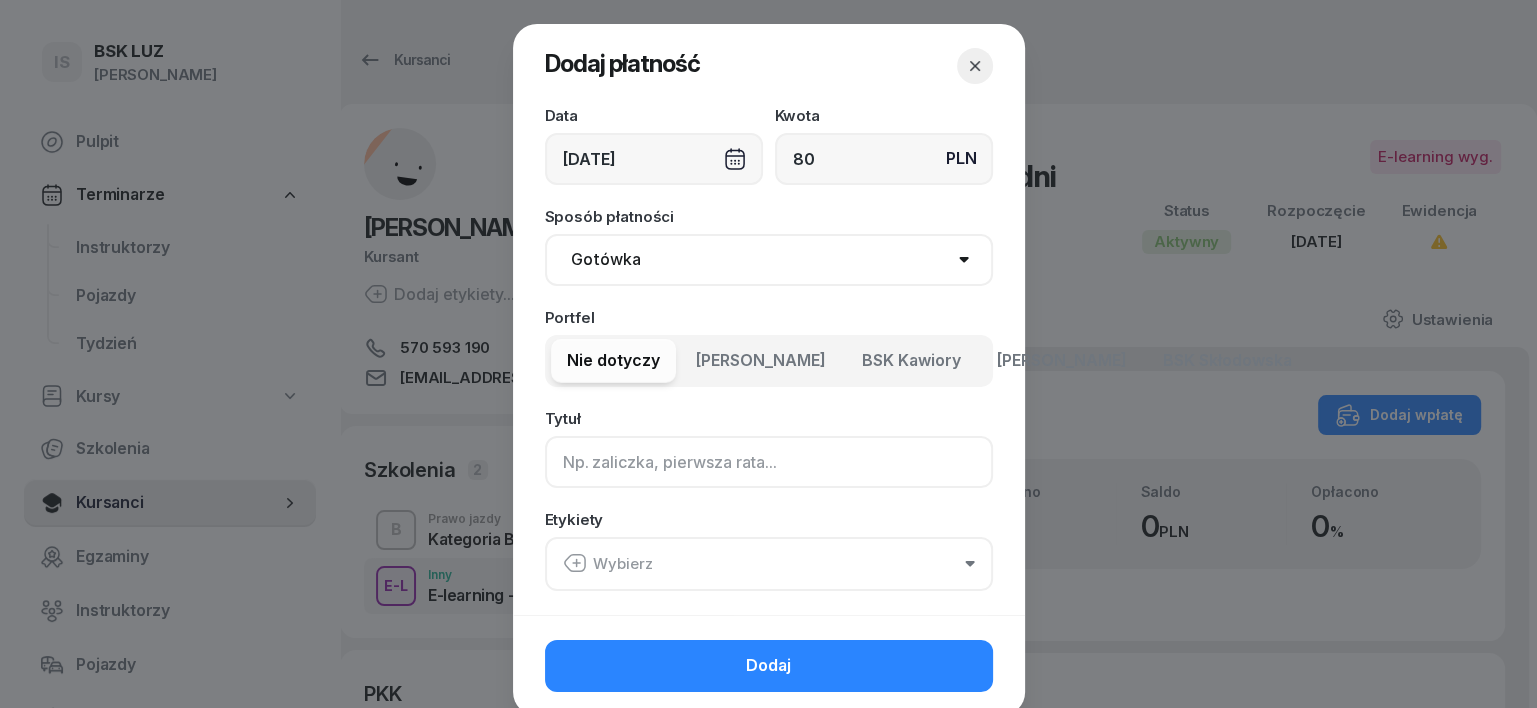 click 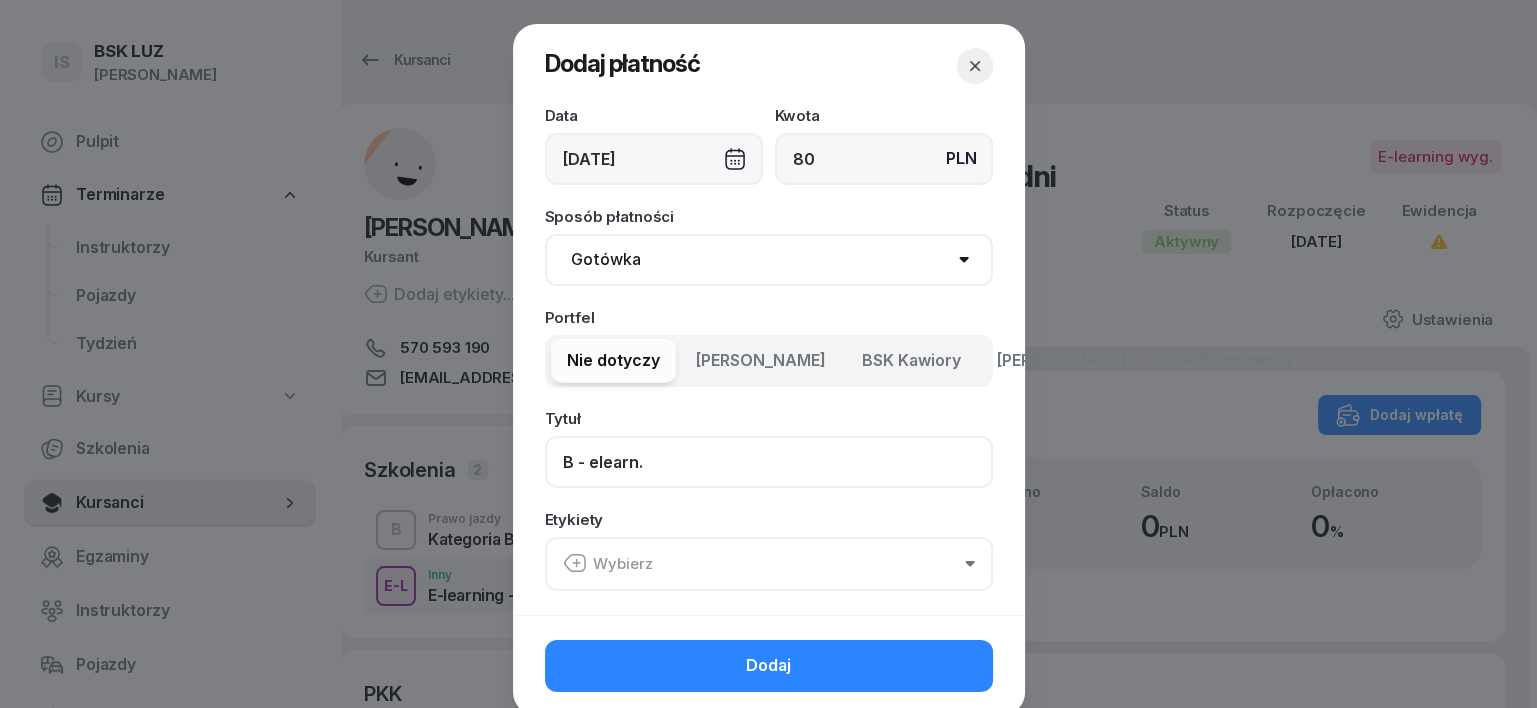 type on "B - elearn." 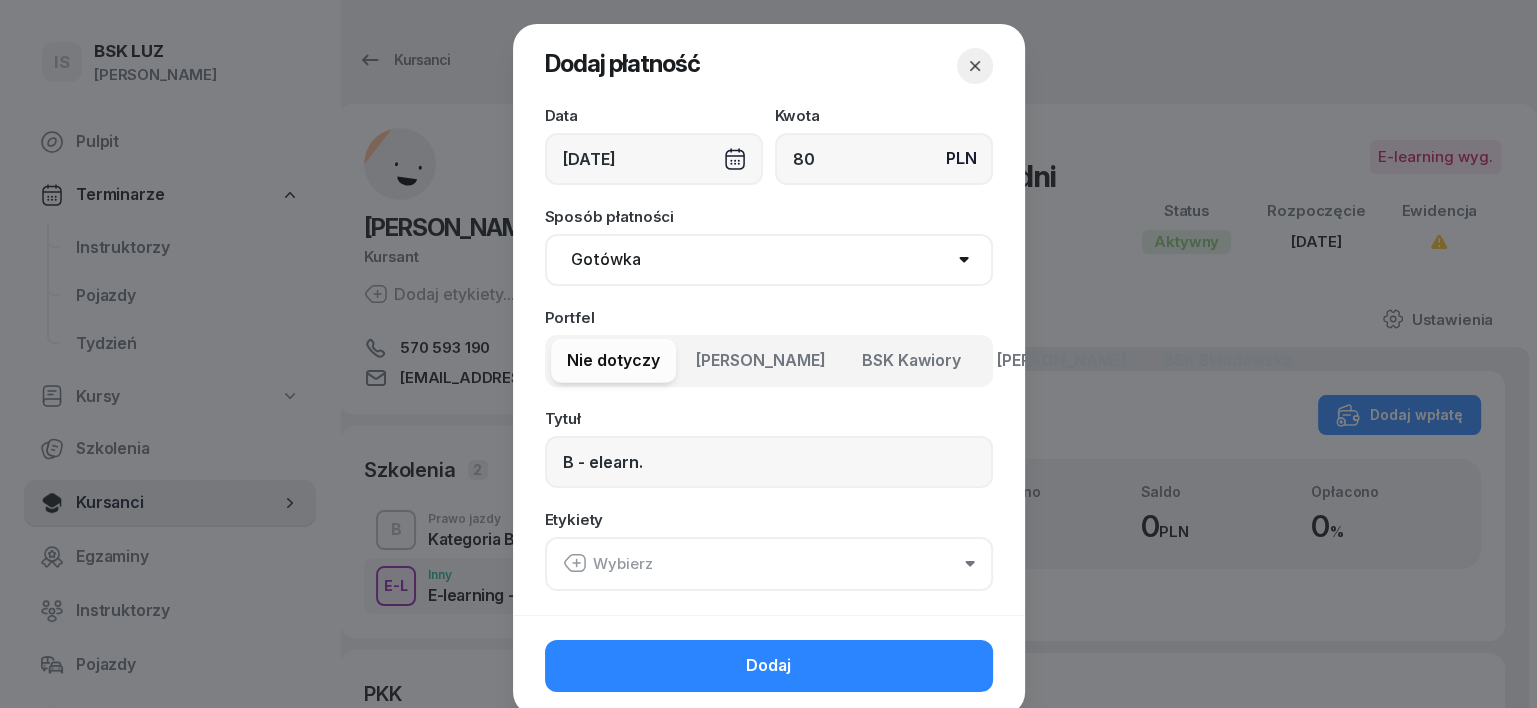 click 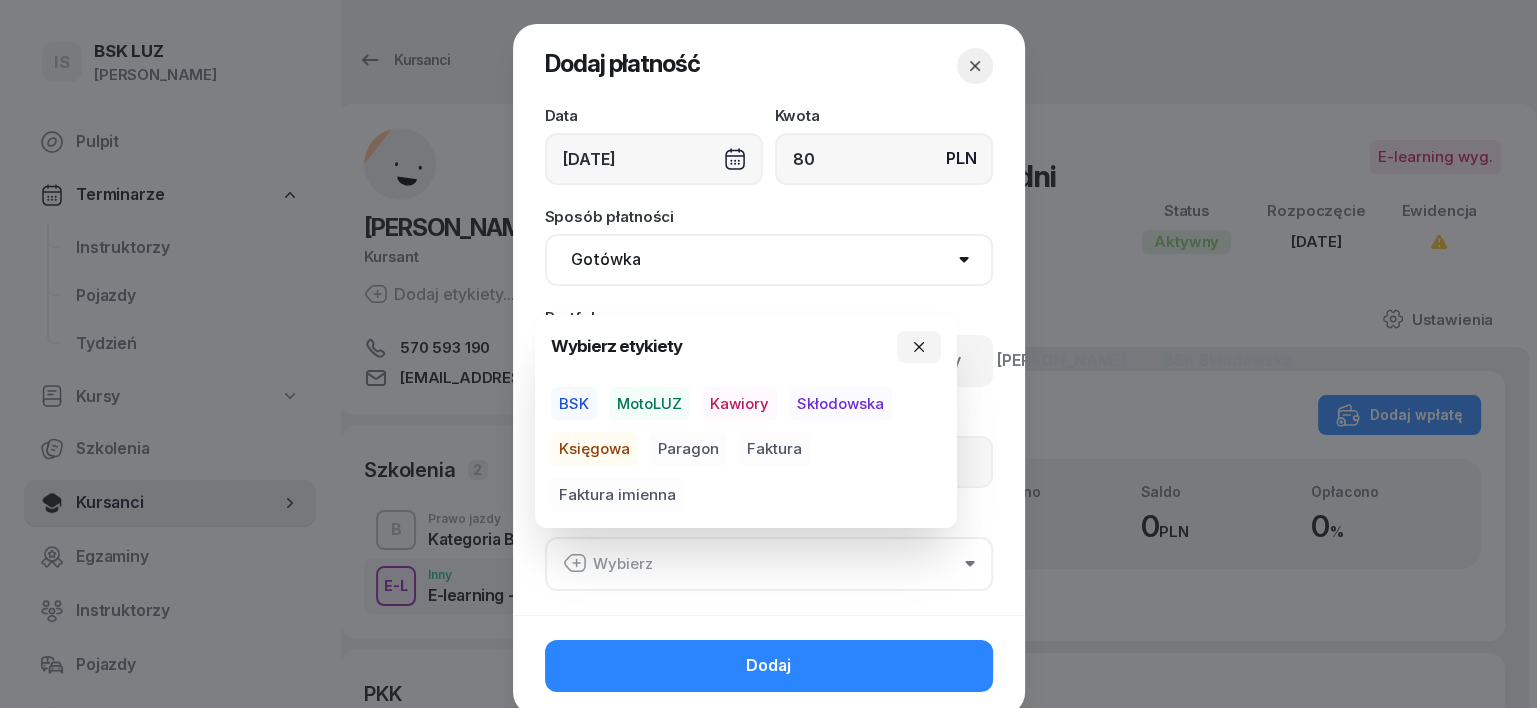 drag, startPoint x: 650, startPoint y: 397, endPoint x: 647, endPoint y: 417, distance: 20.22375 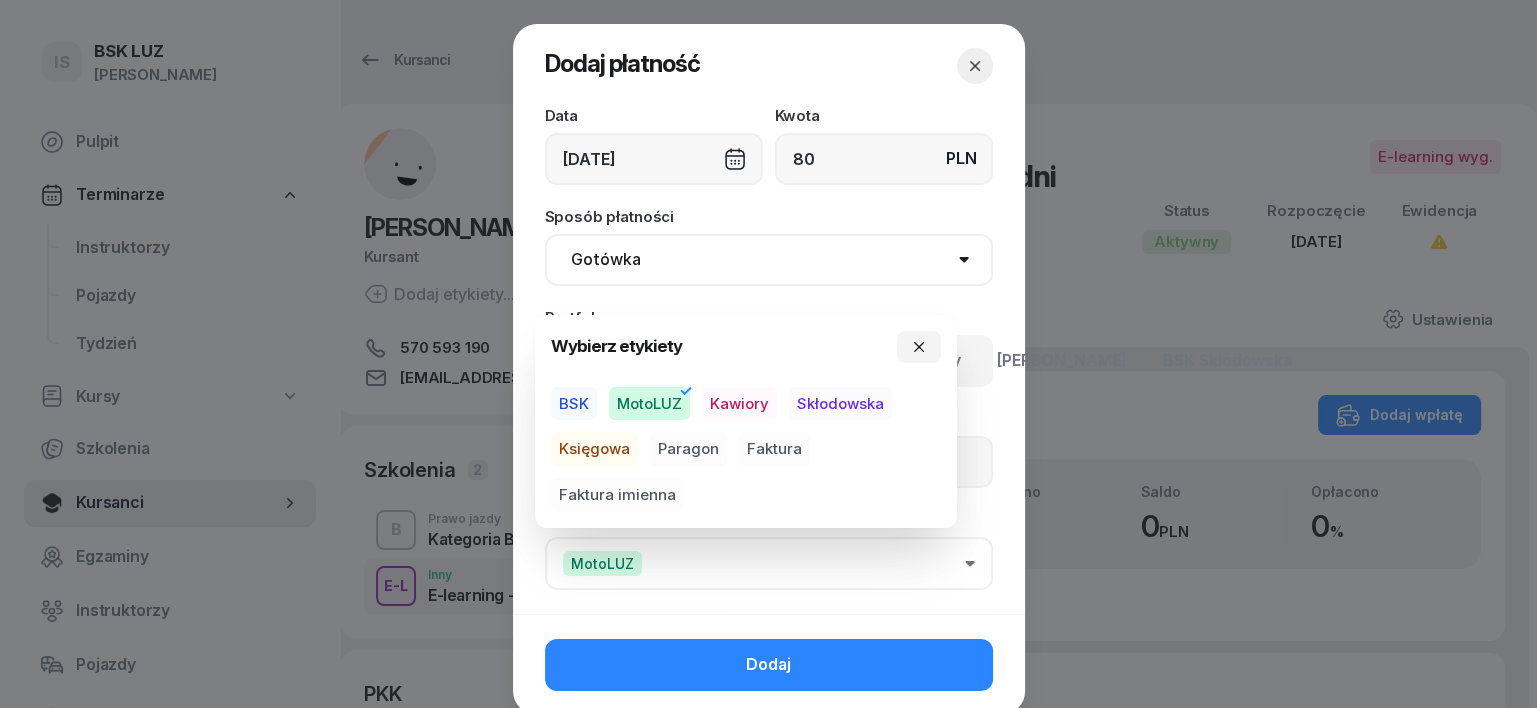 drag, startPoint x: 586, startPoint y: 443, endPoint x: 618, endPoint y: 457, distance: 34.928497 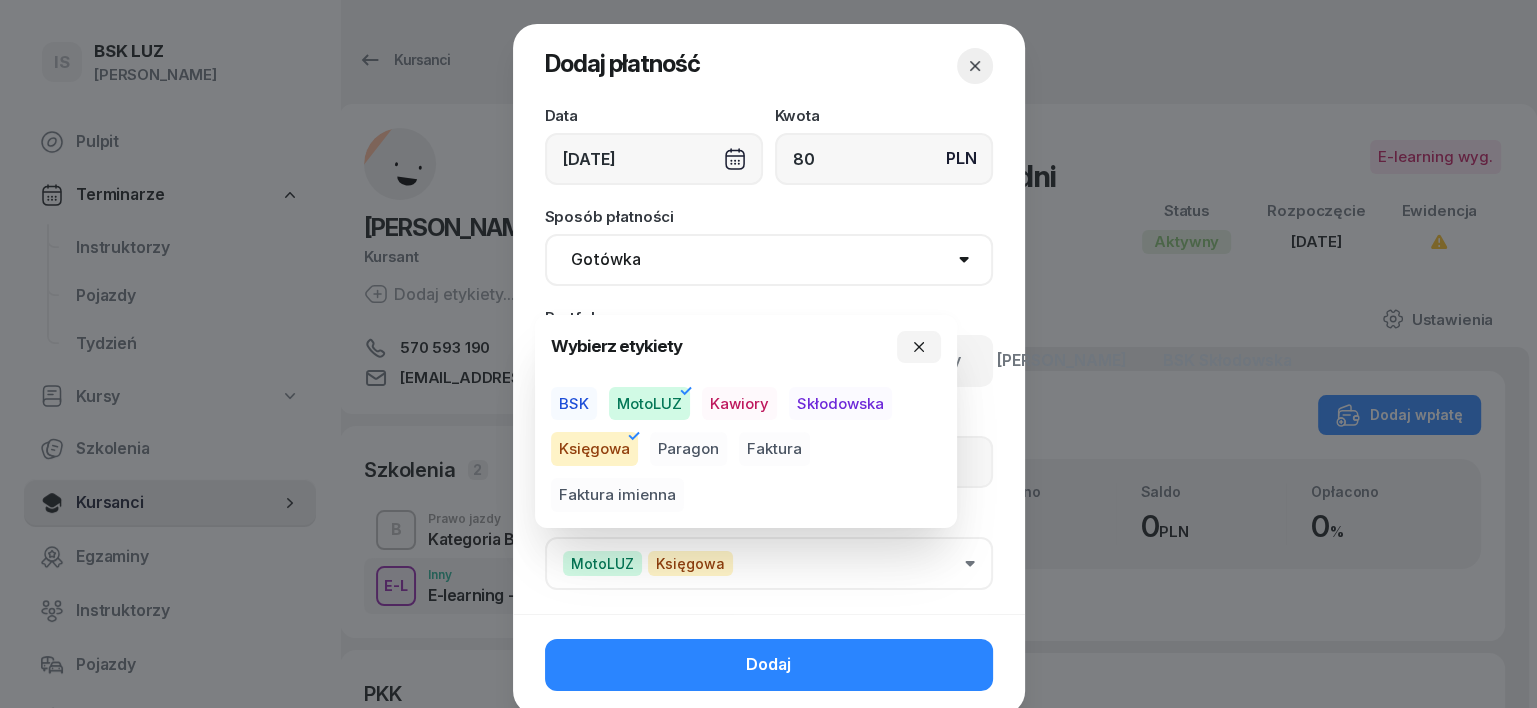 click on "Paragon" at bounding box center (688, 449) 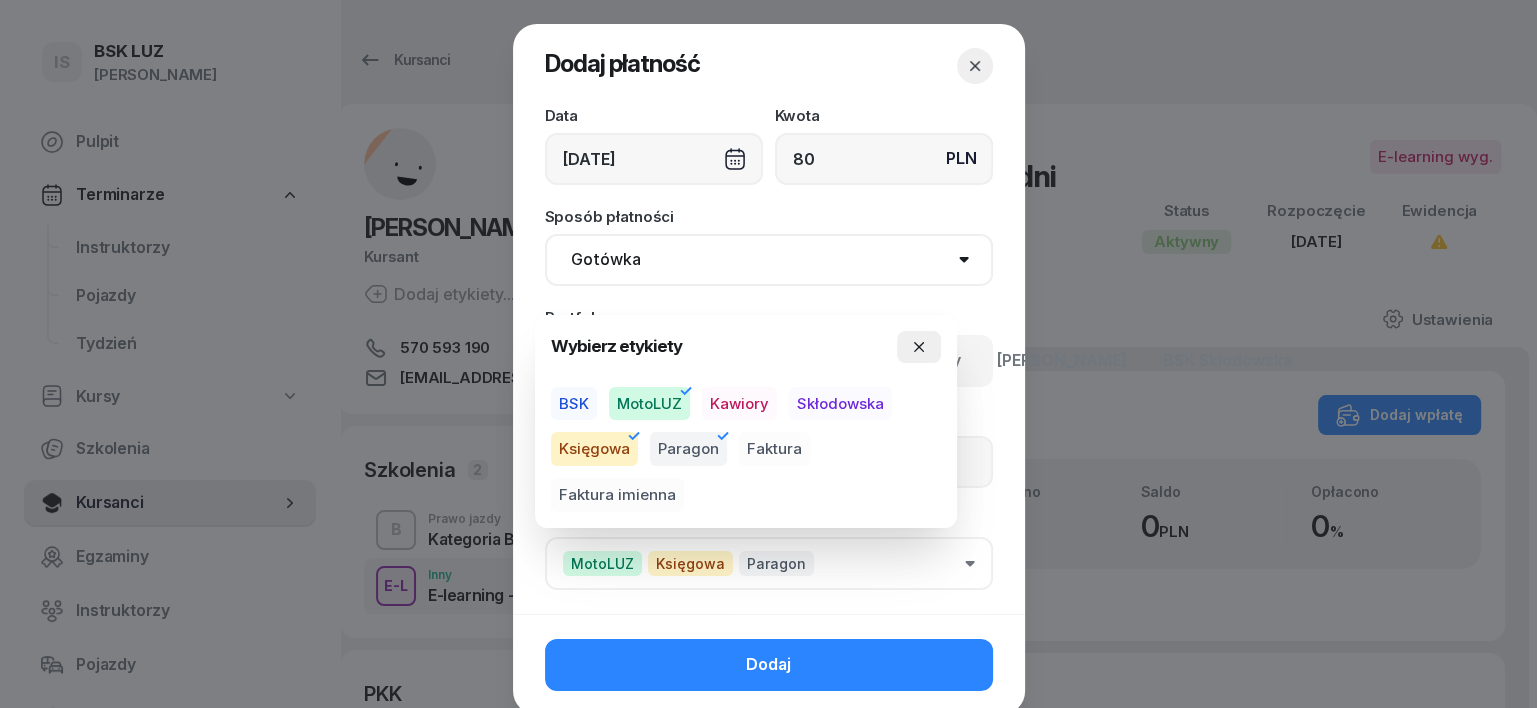 click 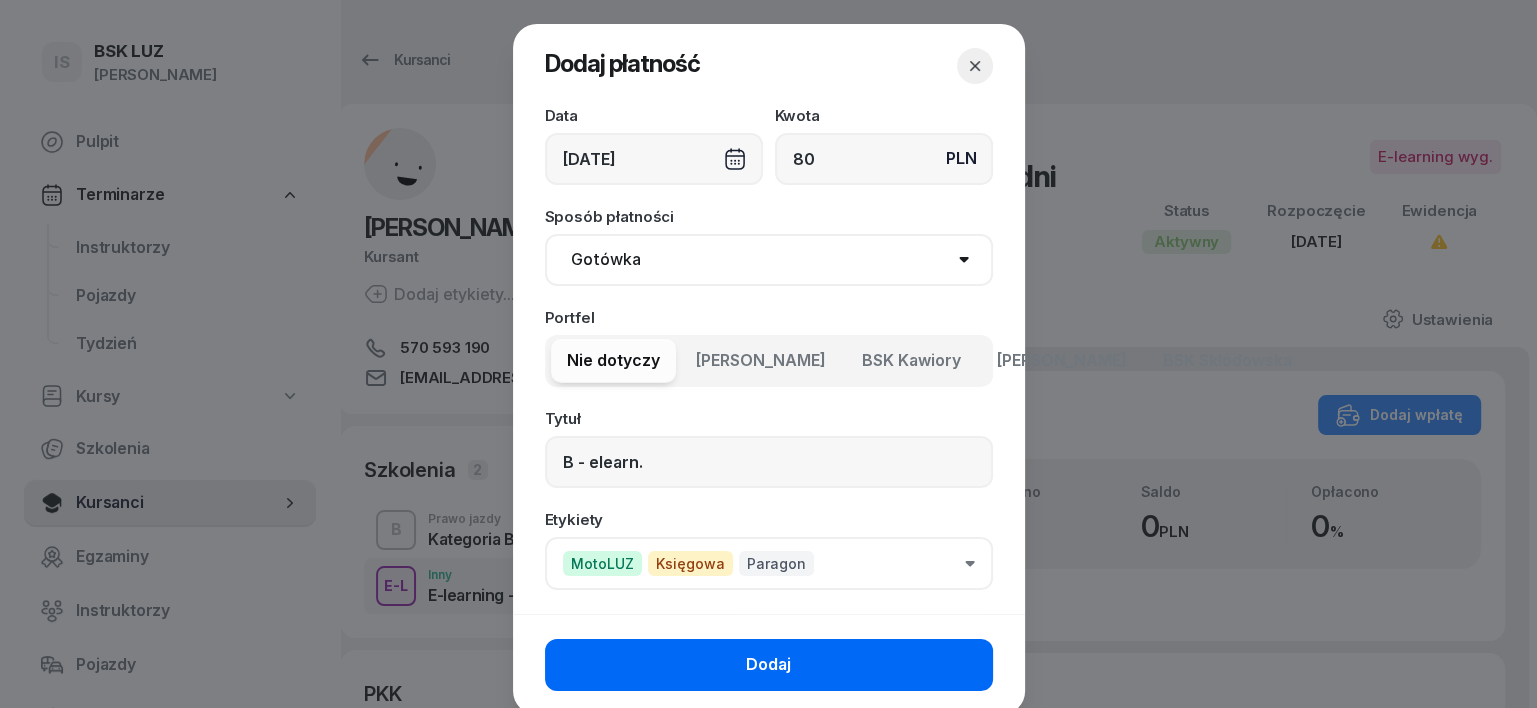 click on "Dodaj" 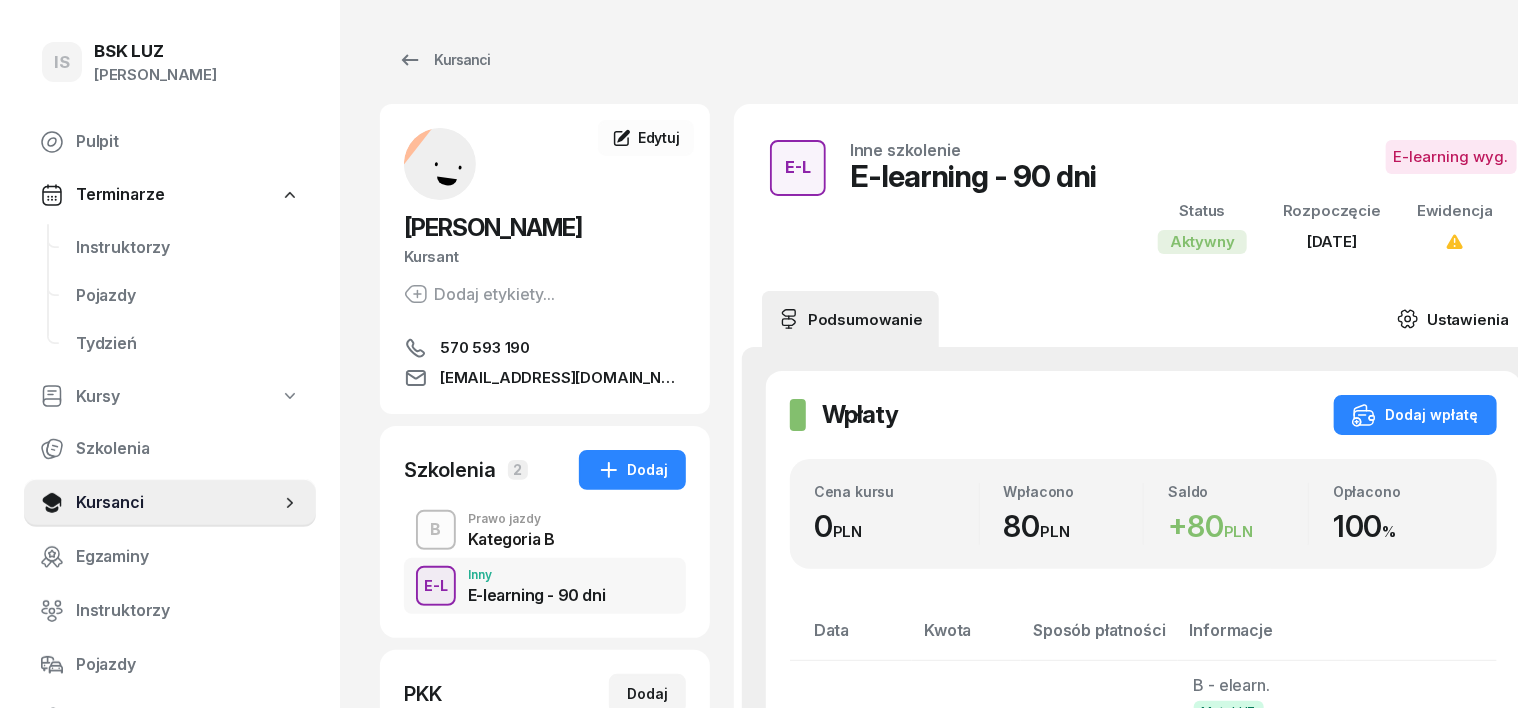 click 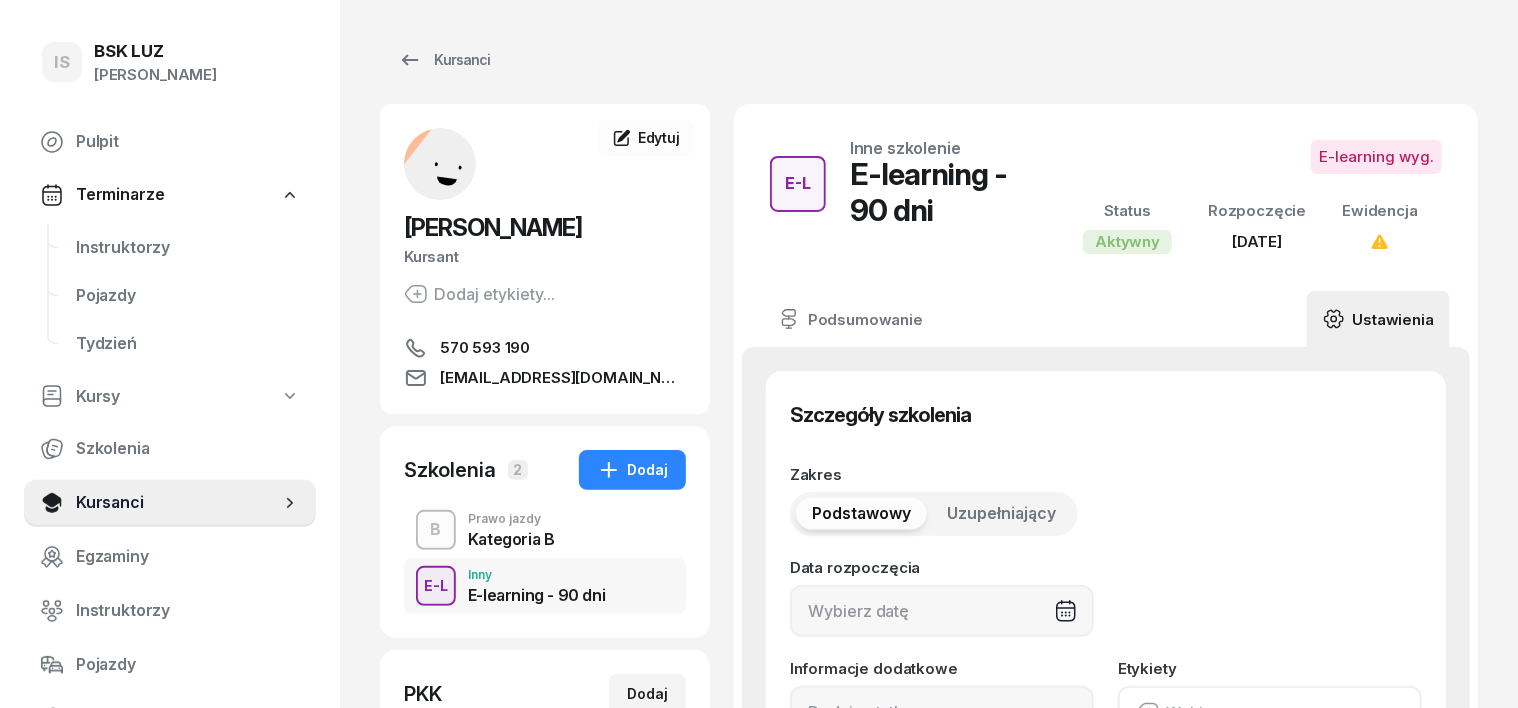 type on "03/07/2025" 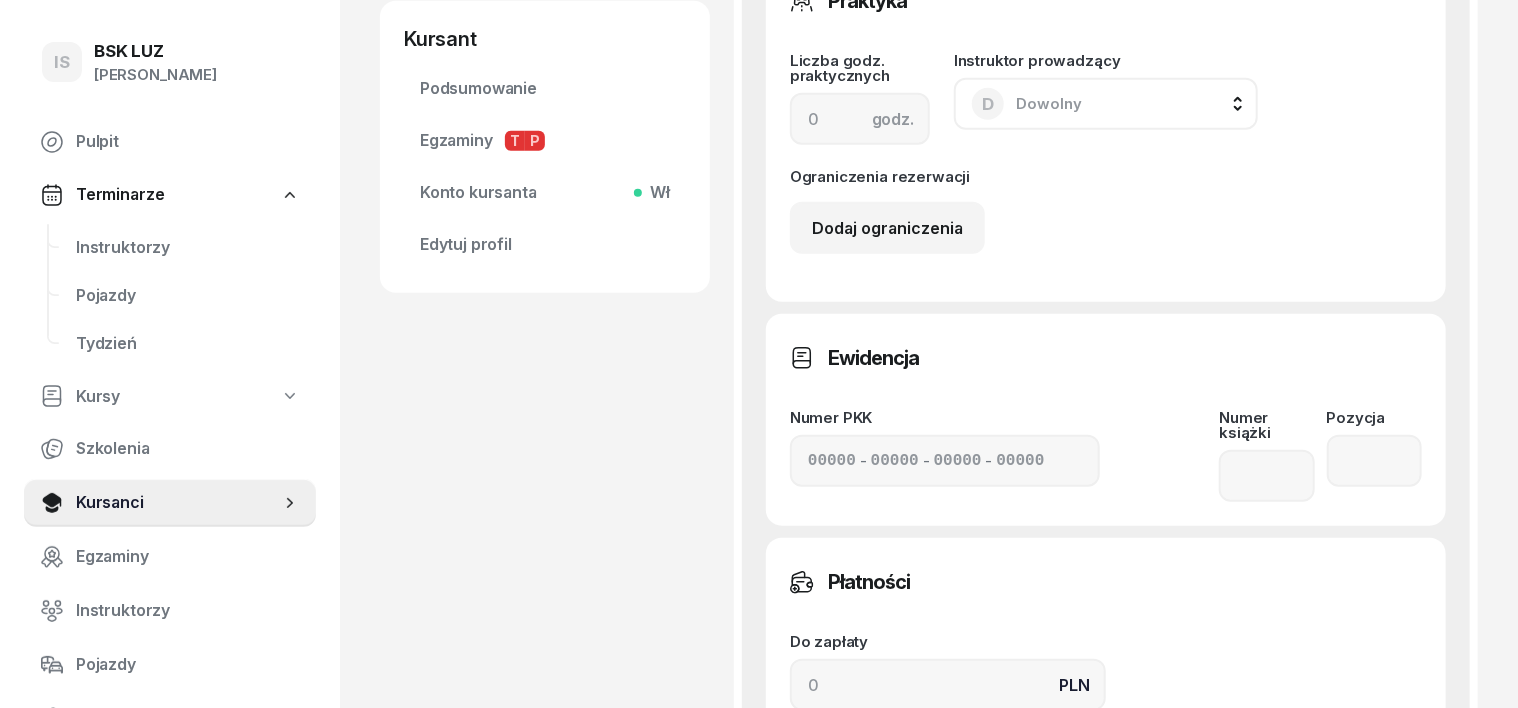 scroll, scrollTop: 750, scrollLeft: 0, axis: vertical 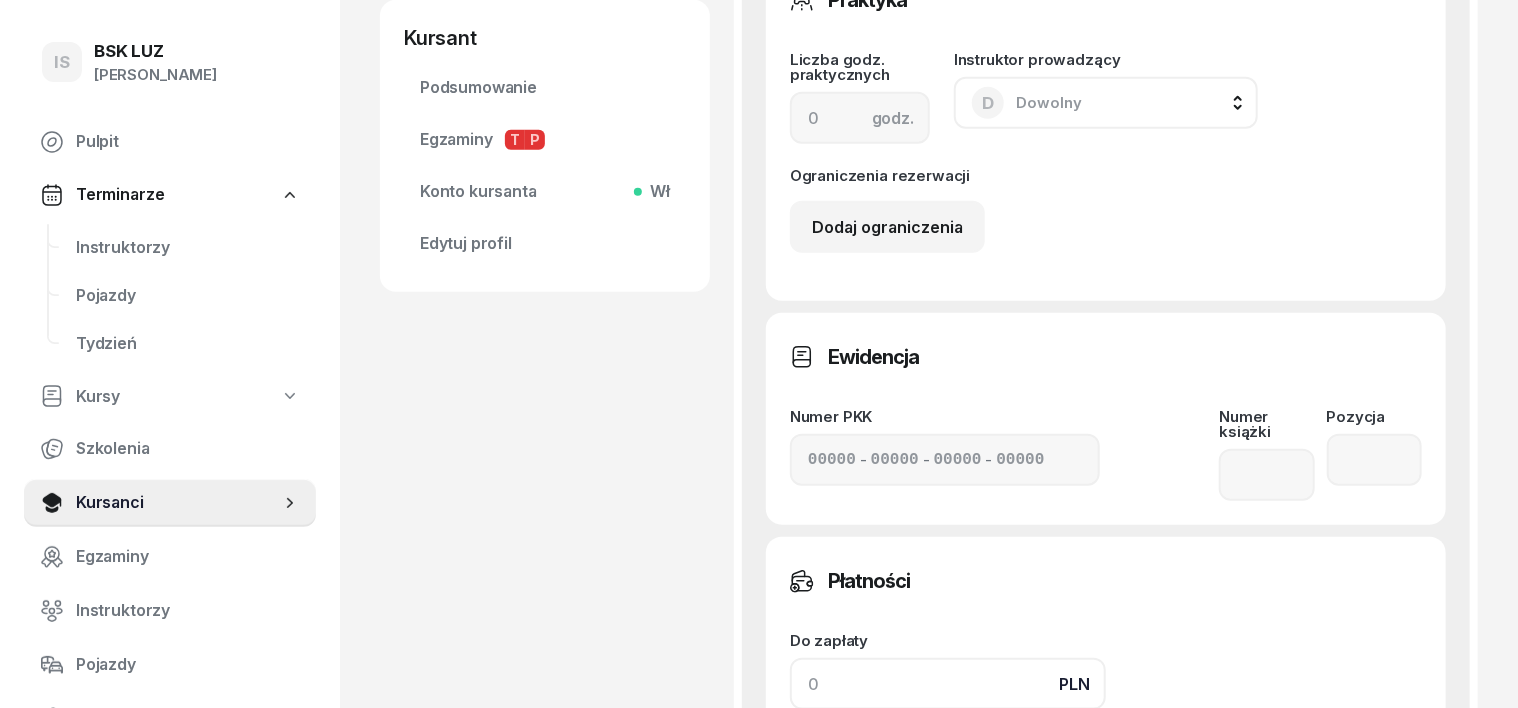 drag, startPoint x: 786, startPoint y: 662, endPoint x: 767, endPoint y: 424, distance: 238.7572 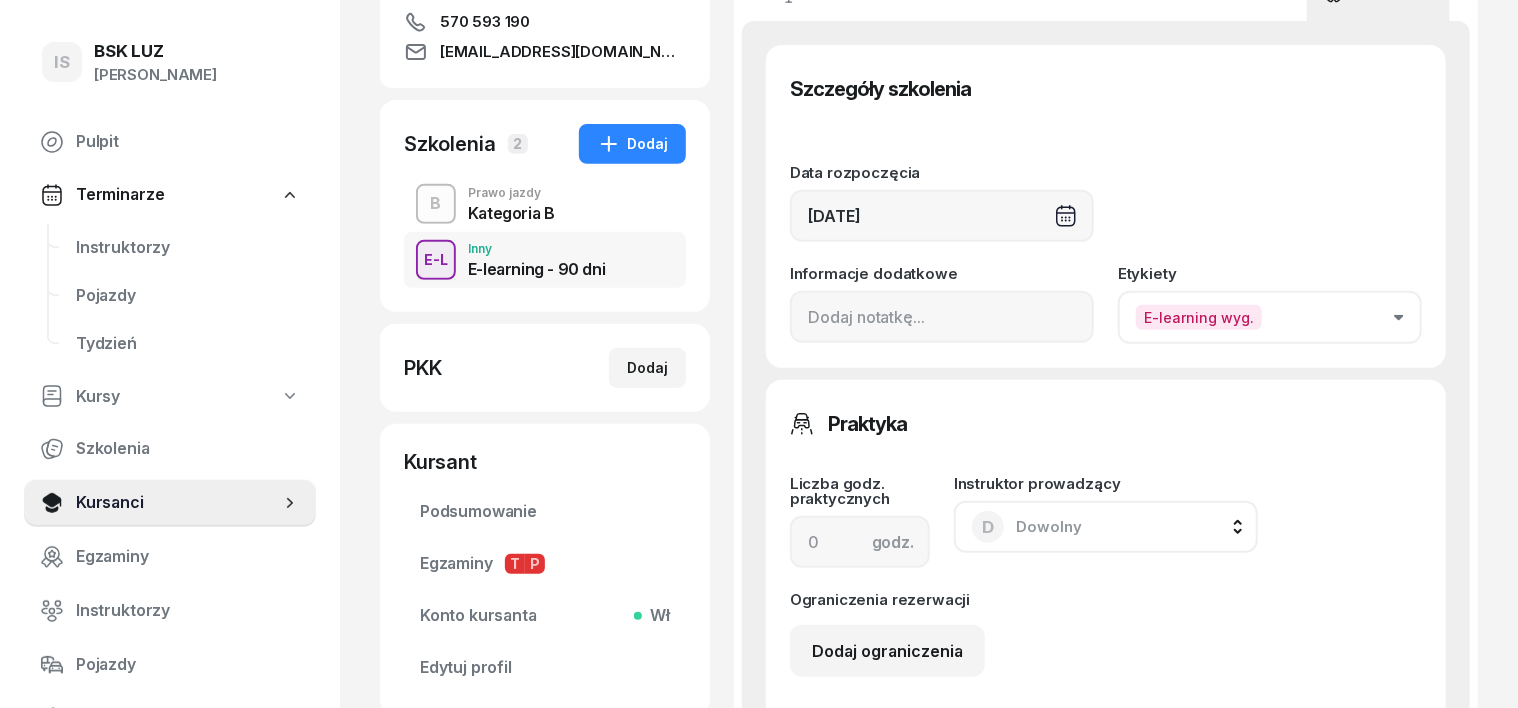 scroll, scrollTop: 250, scrollLeft: 0, axis: vertical 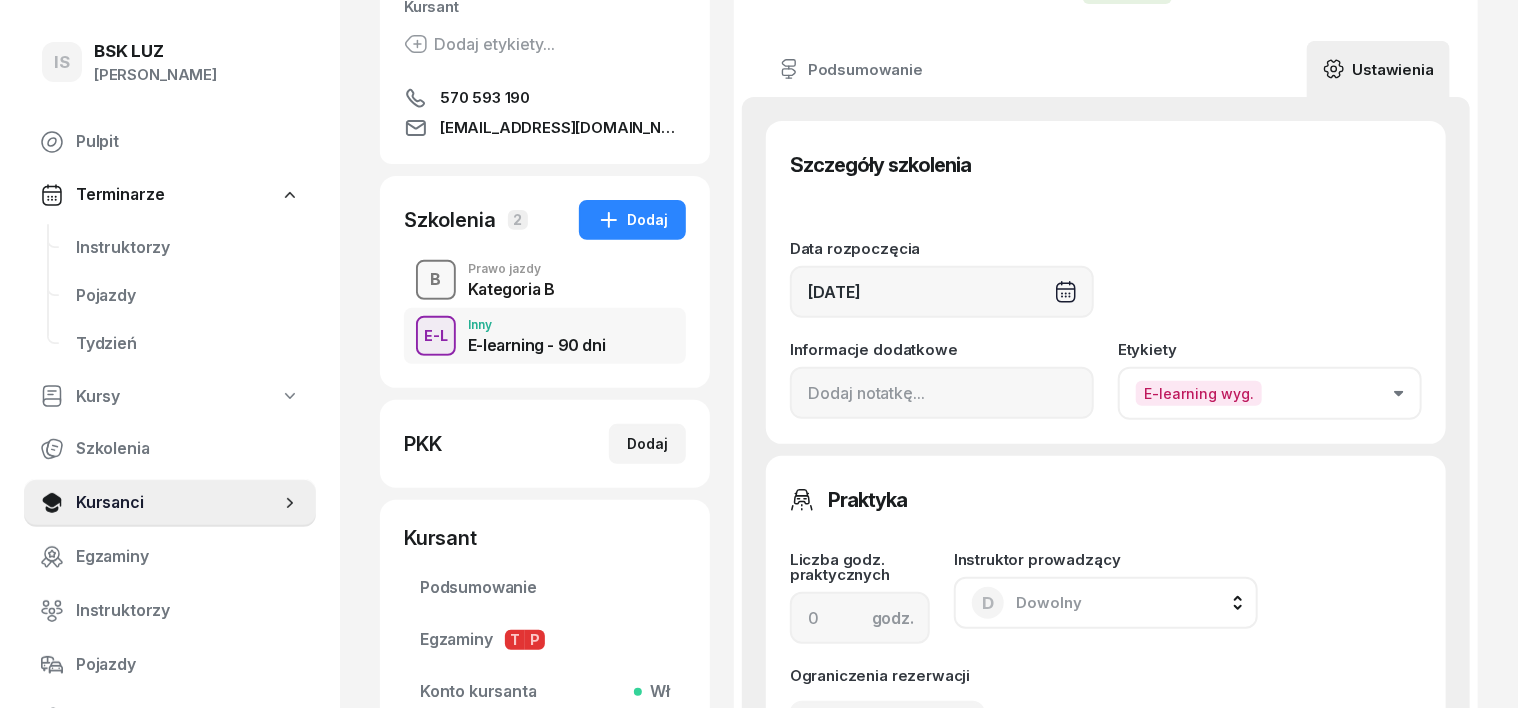 type on "80" 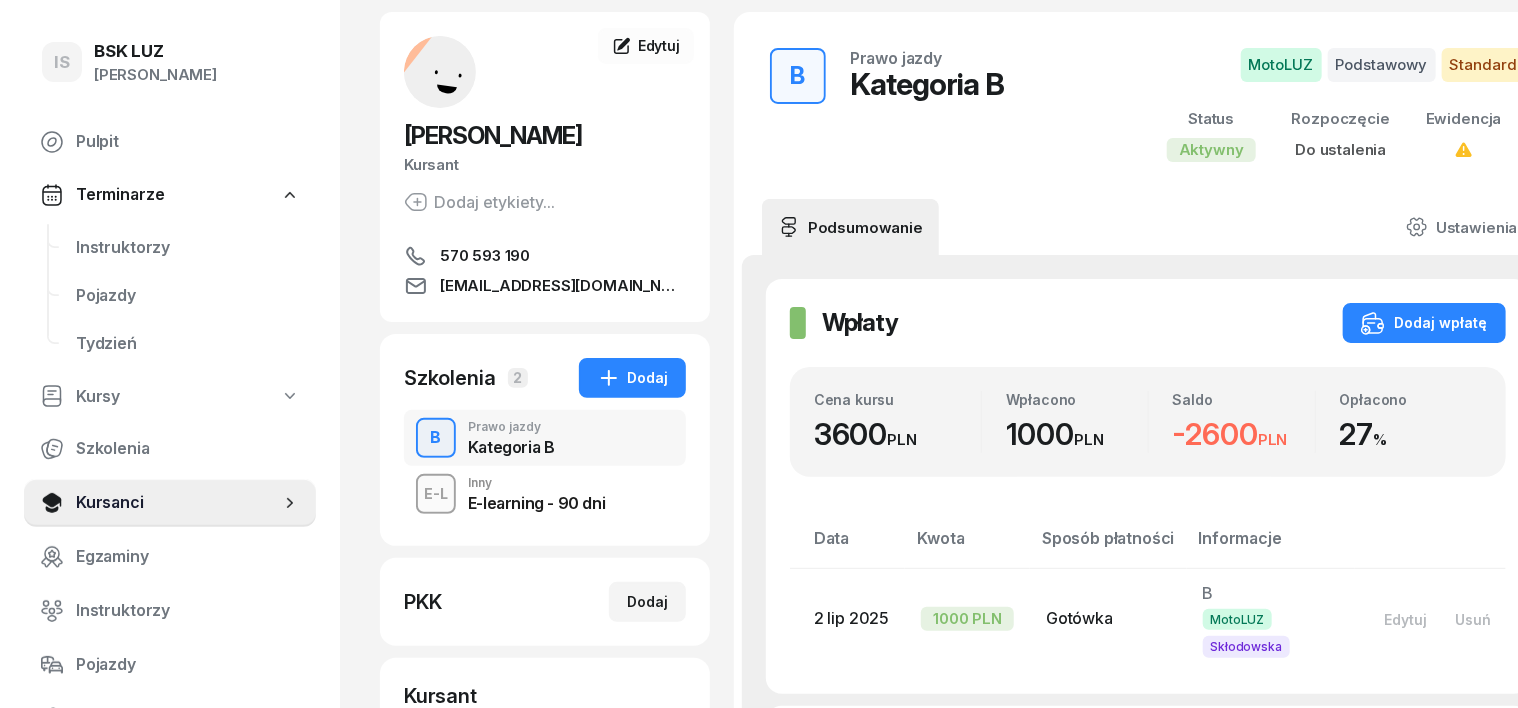 scroll, scrollTop: 124, scrollLeft: 0, axis: vertical 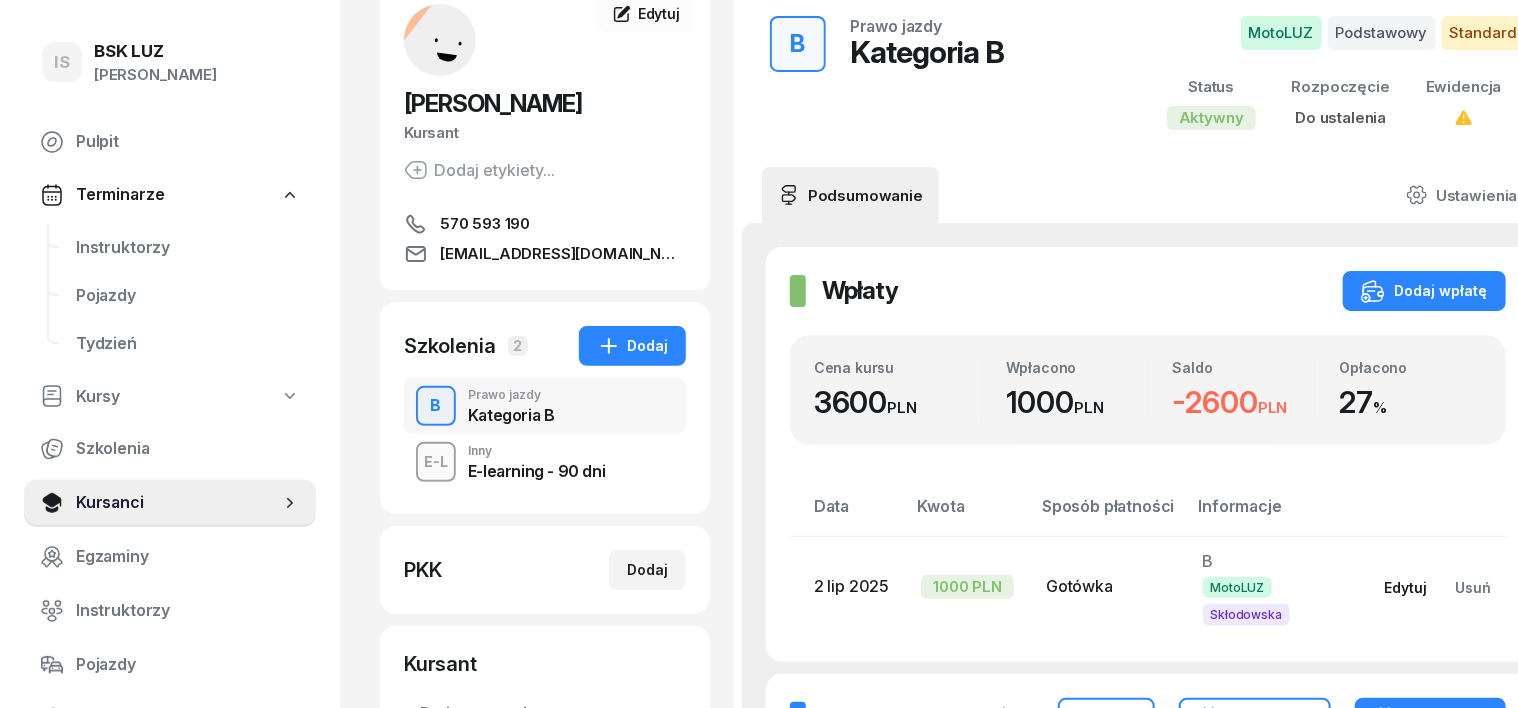 click on "Edytuj" at bounding box center (1406, 587) 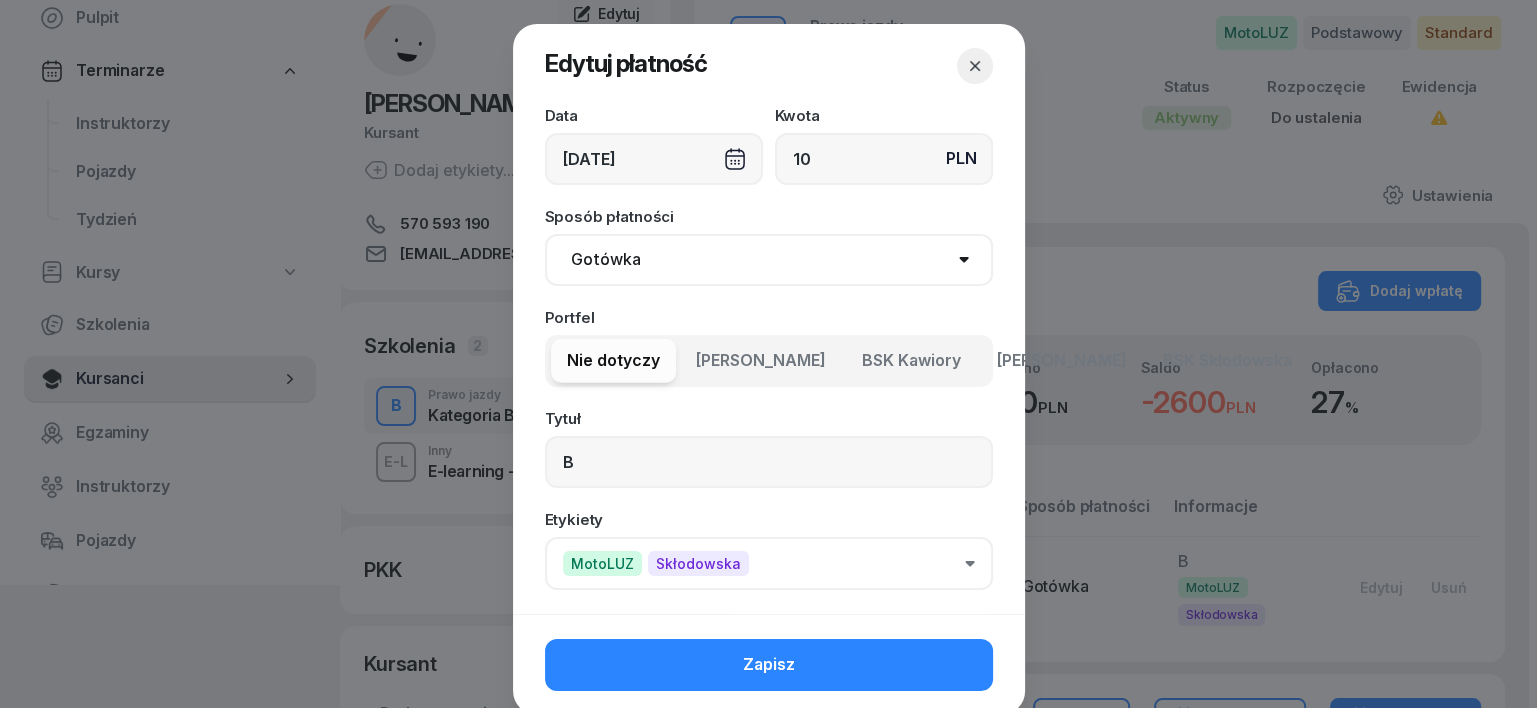 type on "1" 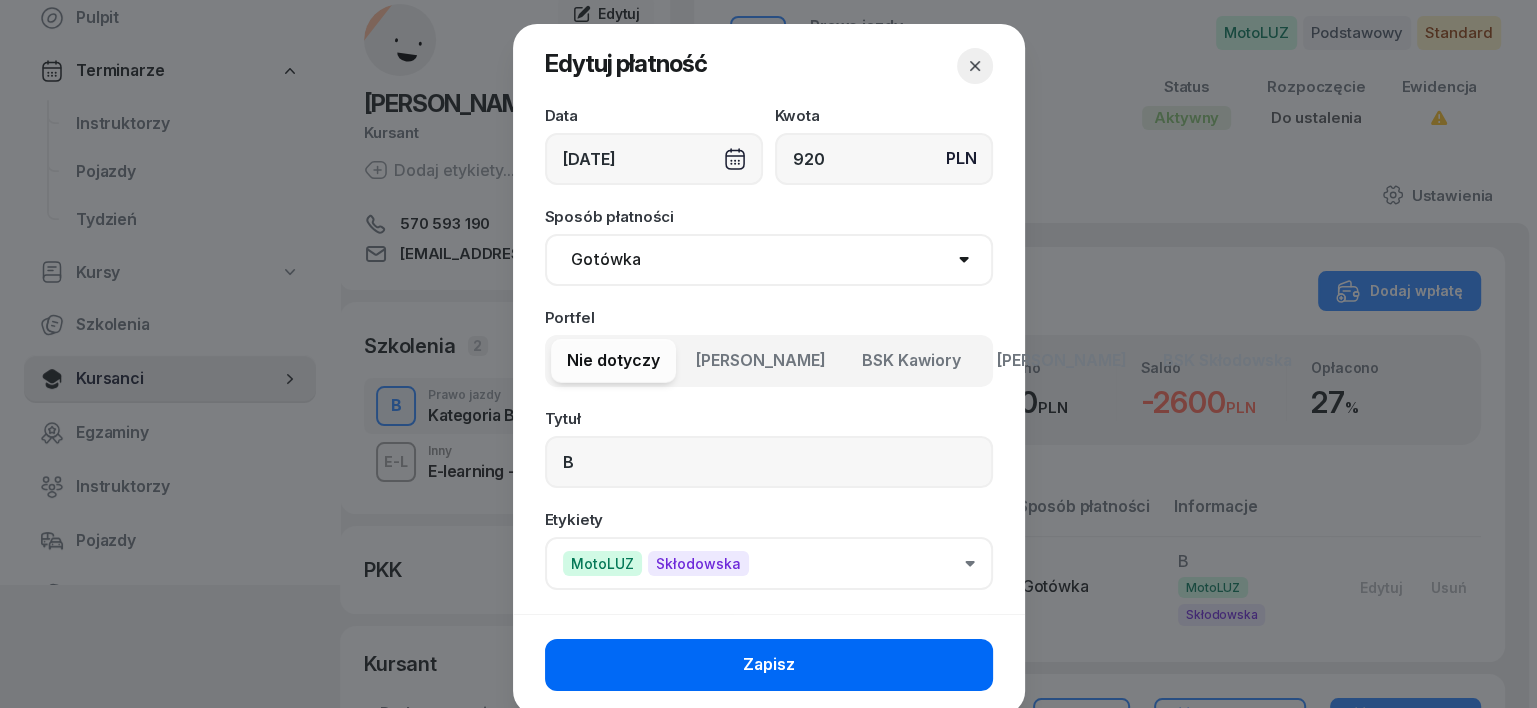 type on "920" 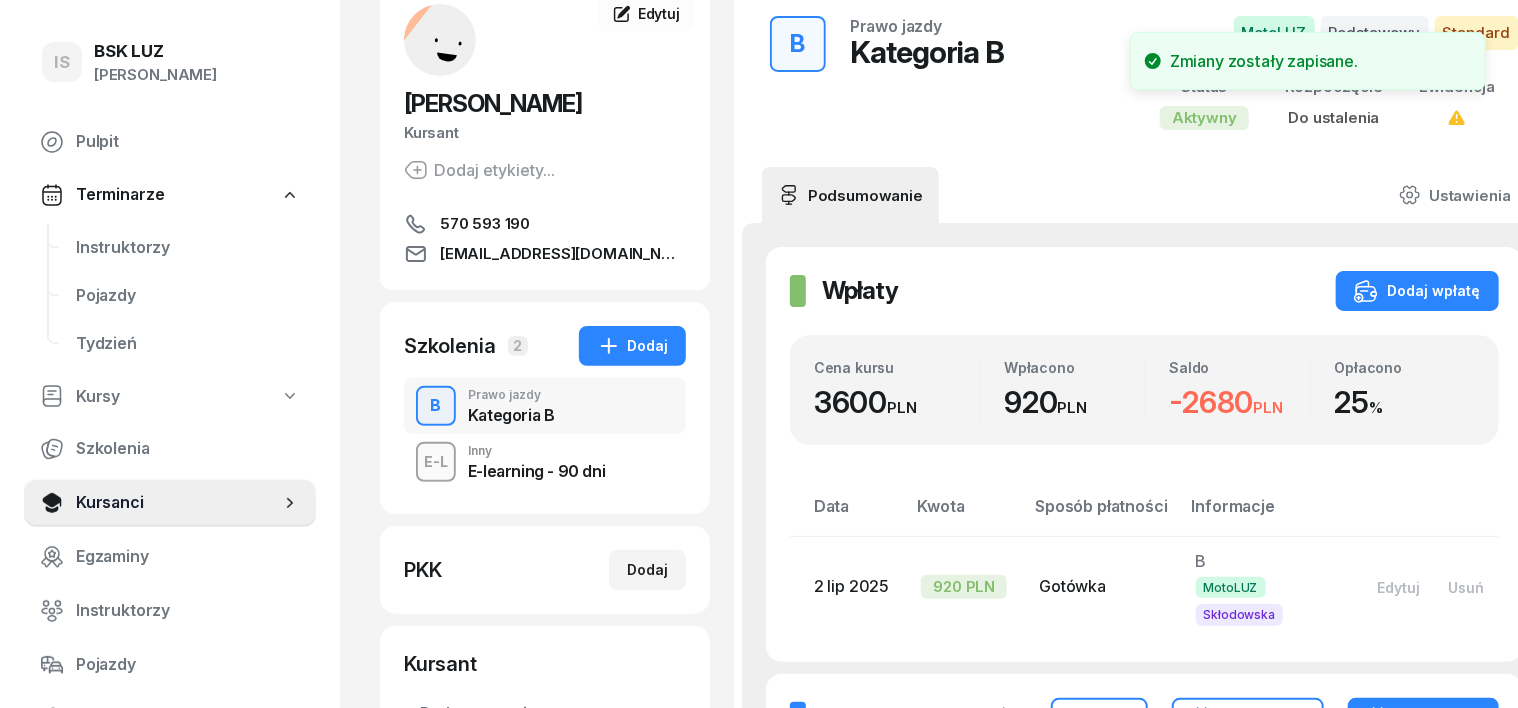drag, startPoint x: 388, startPoint y: 450, endPoint x: 461, endPoint y: 454, distance: 73.109505 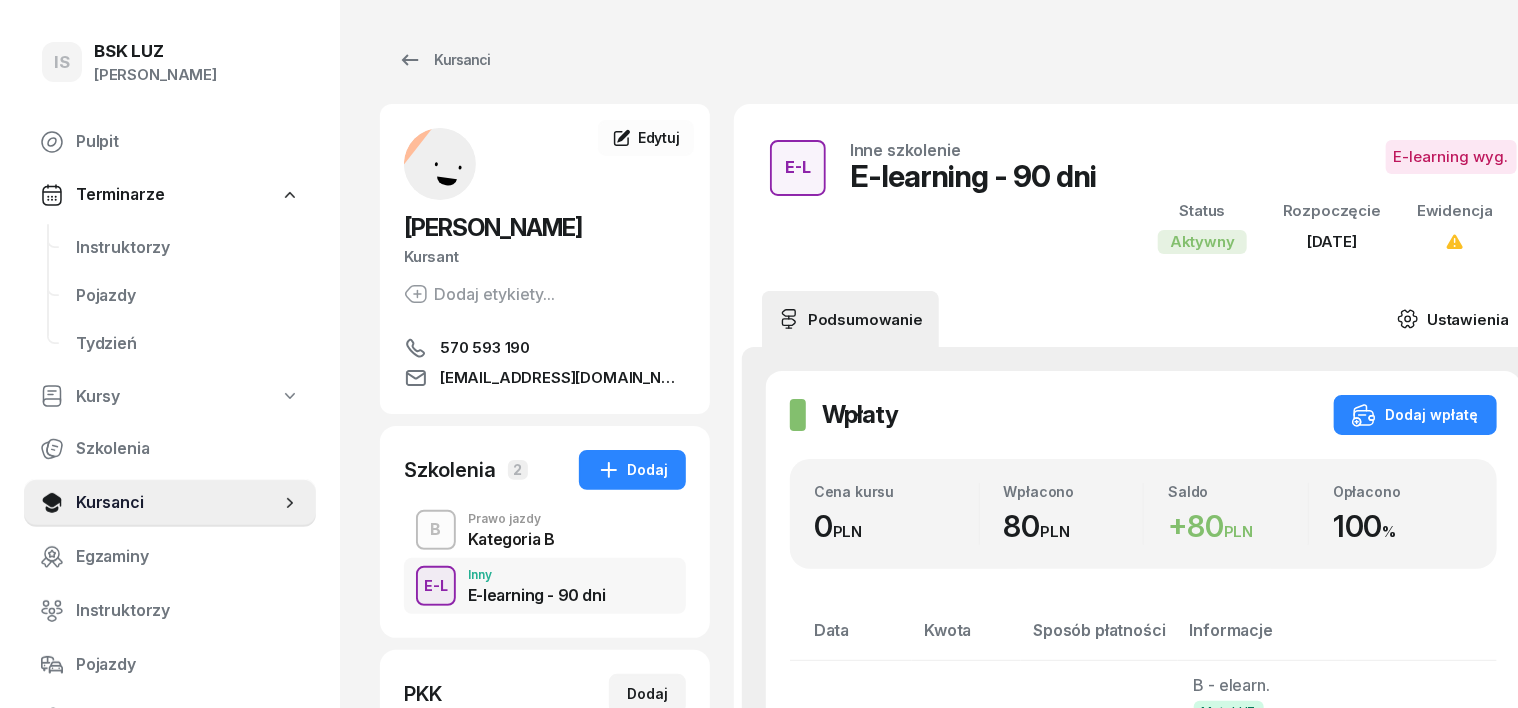 click 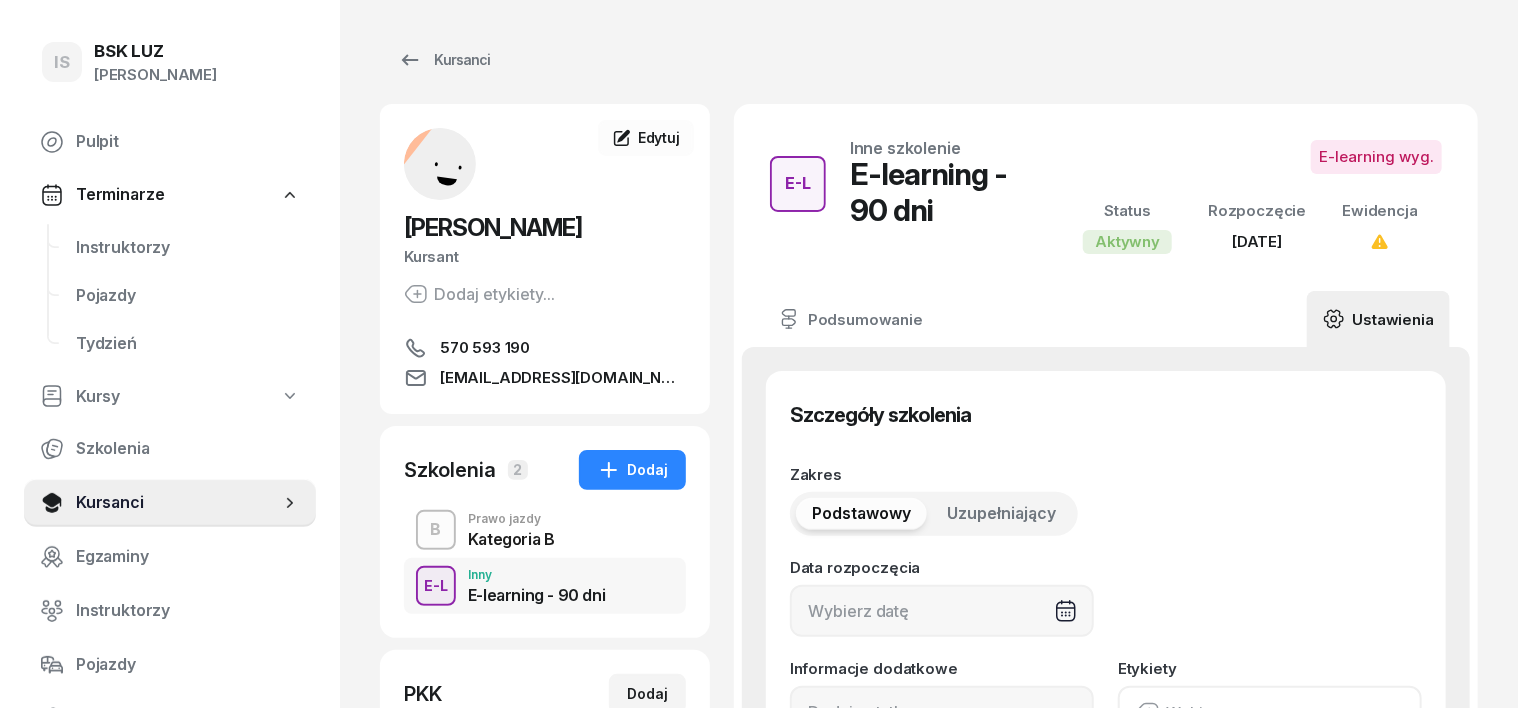 type on "03/07/2025" 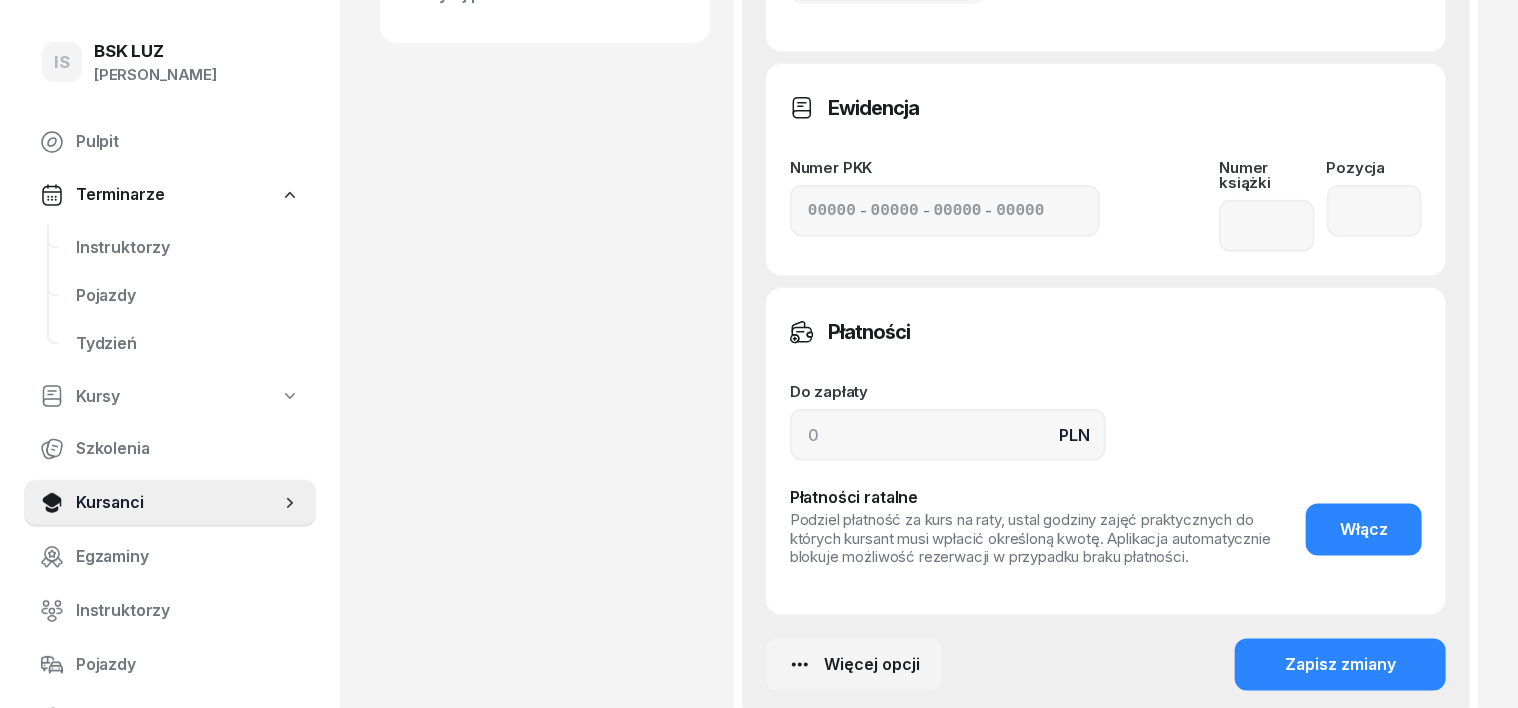scroll, scrollTop: 1000, scrollLeft: 0, axis: vertical 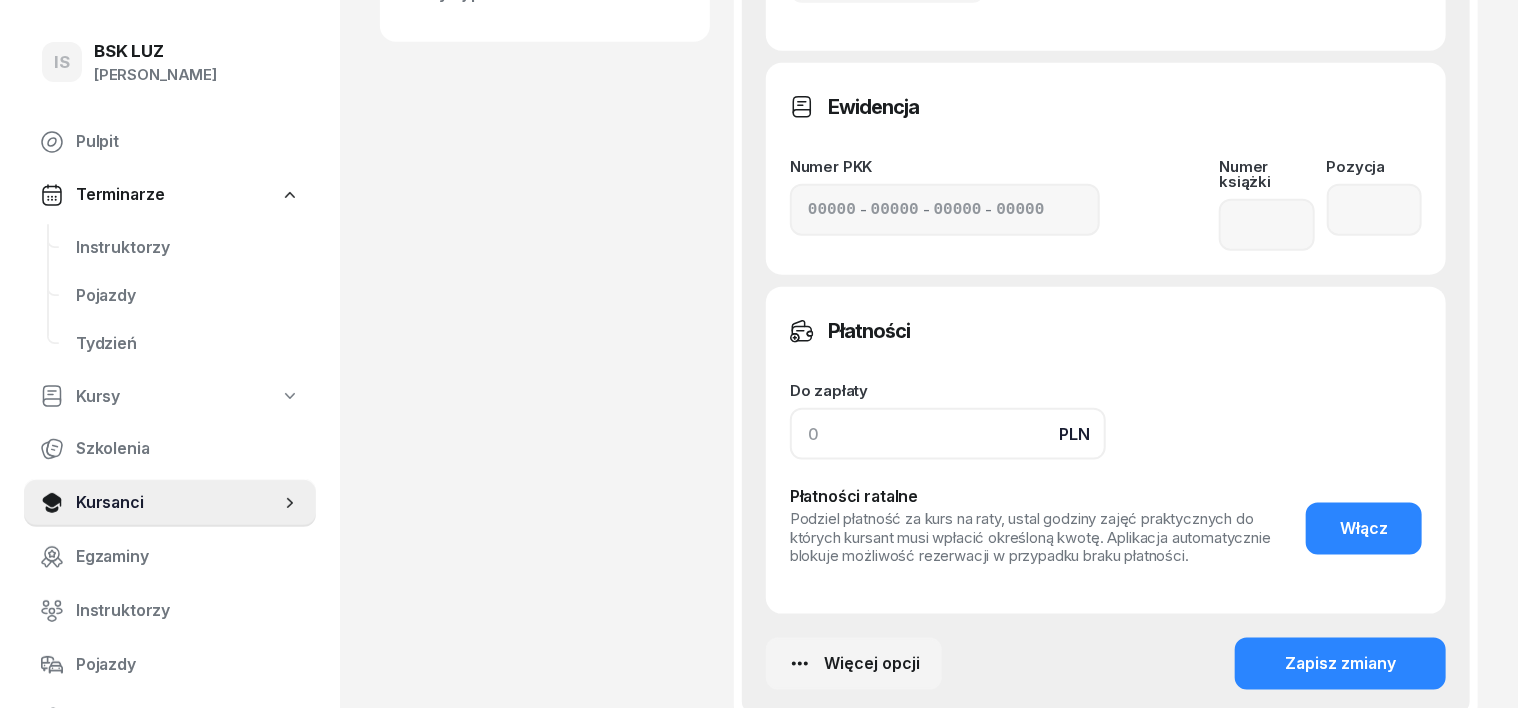 click 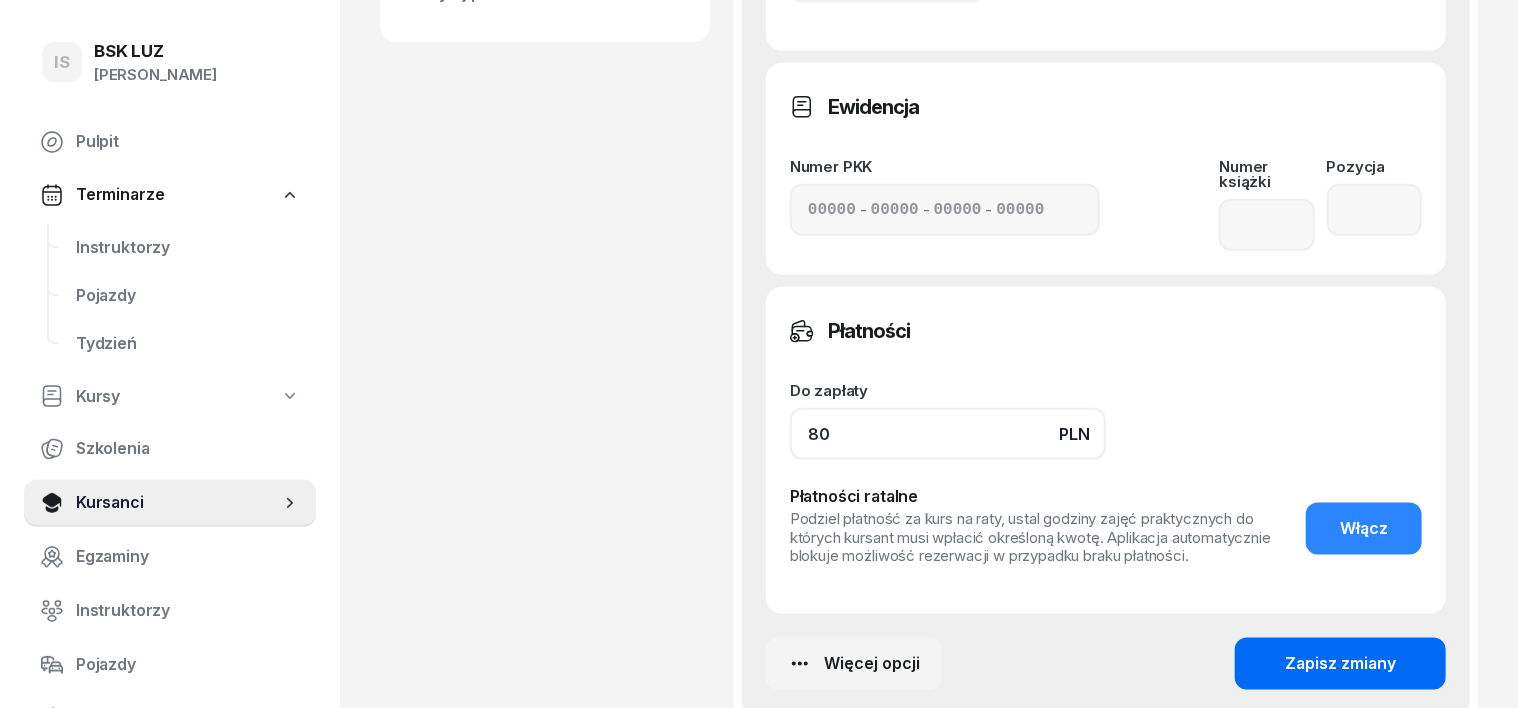 type on "80" 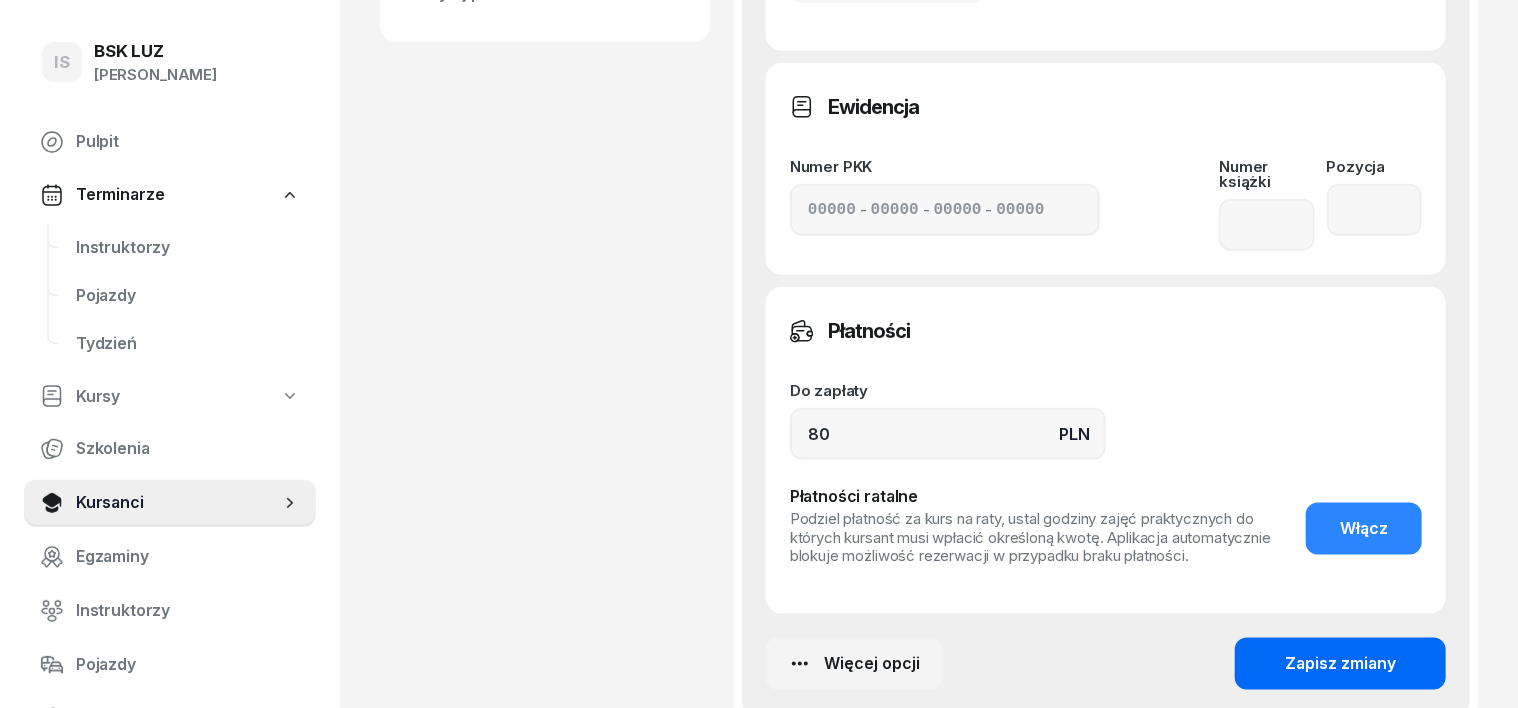 click on "Zapisz zmiany" 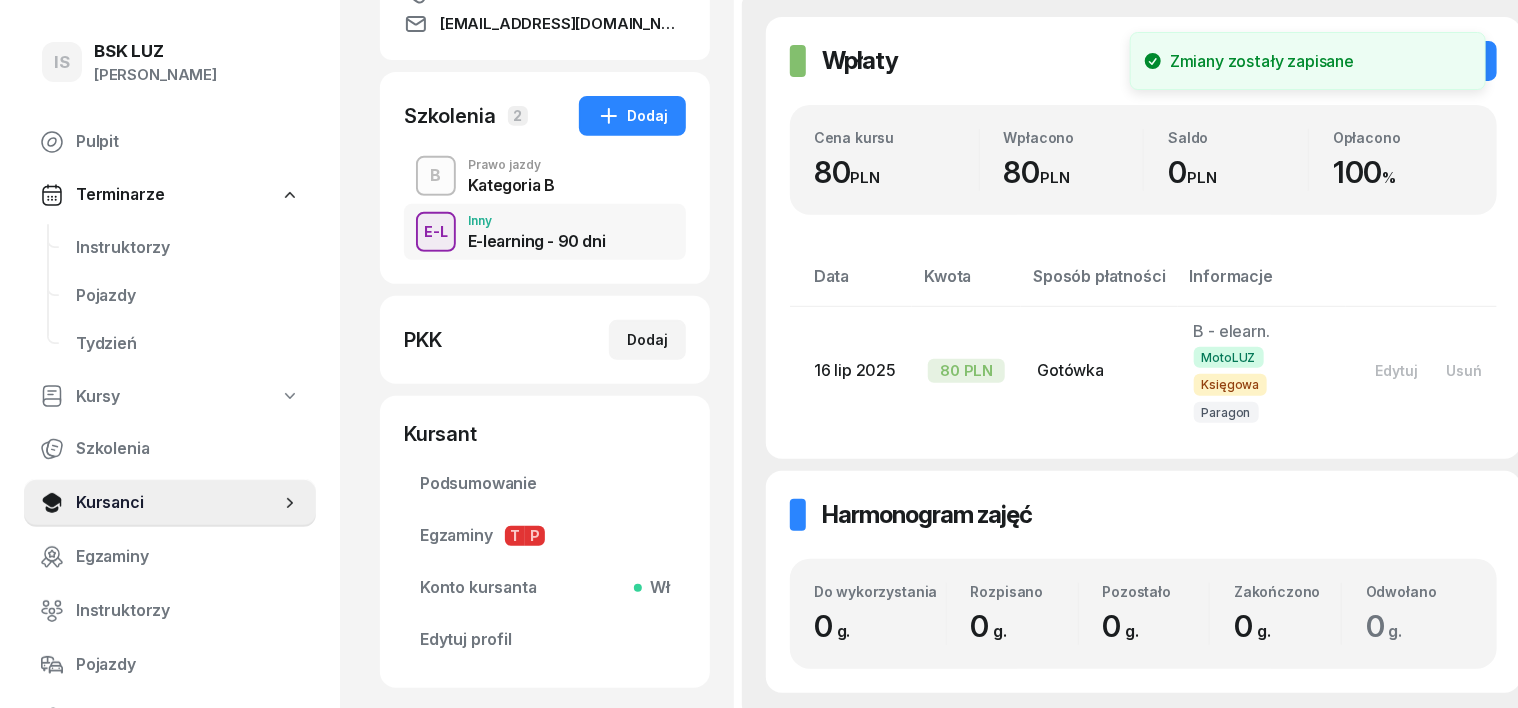 scroll, scrollTop: 317, scrollLeft: 0, axis: vertical 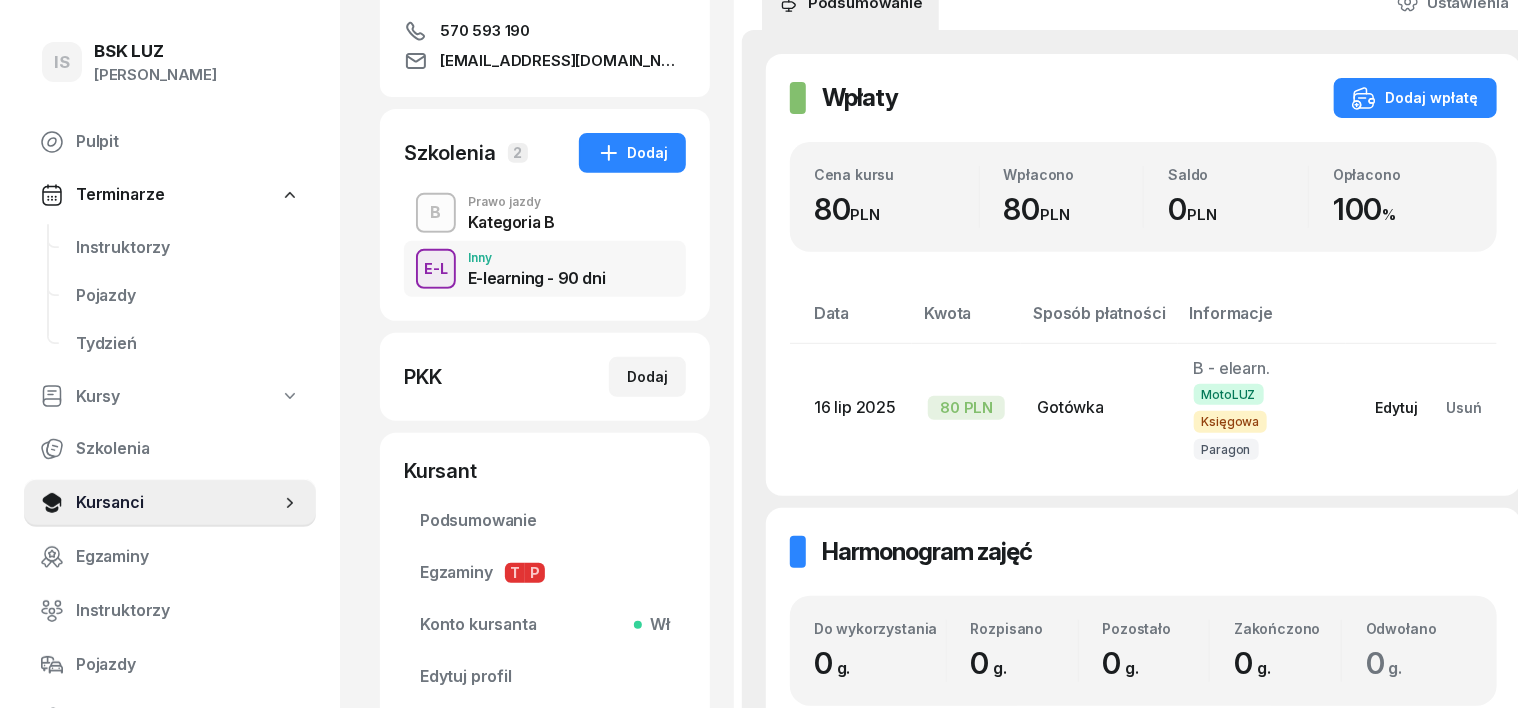 click on "Edytuj" at bounding box center [1397, 407] 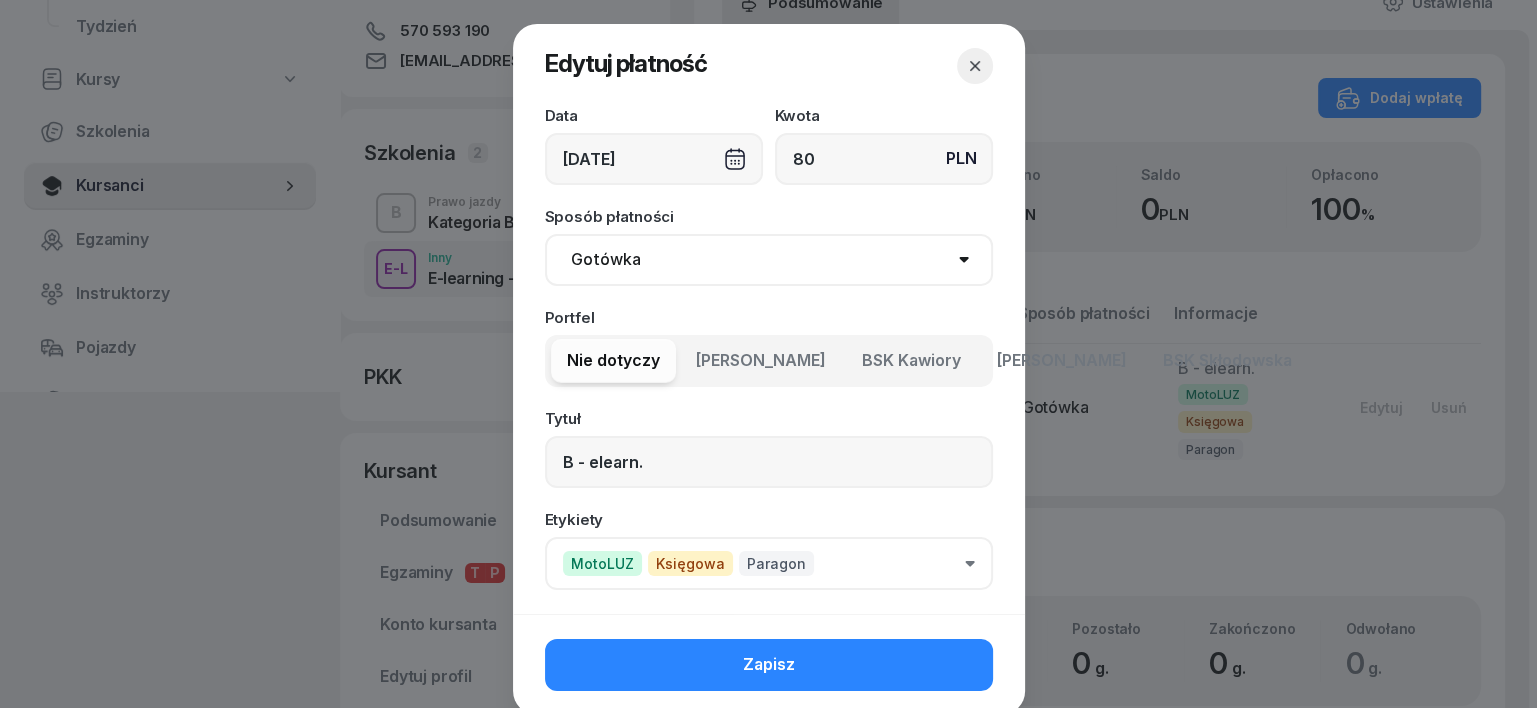 click on "Księgowa" 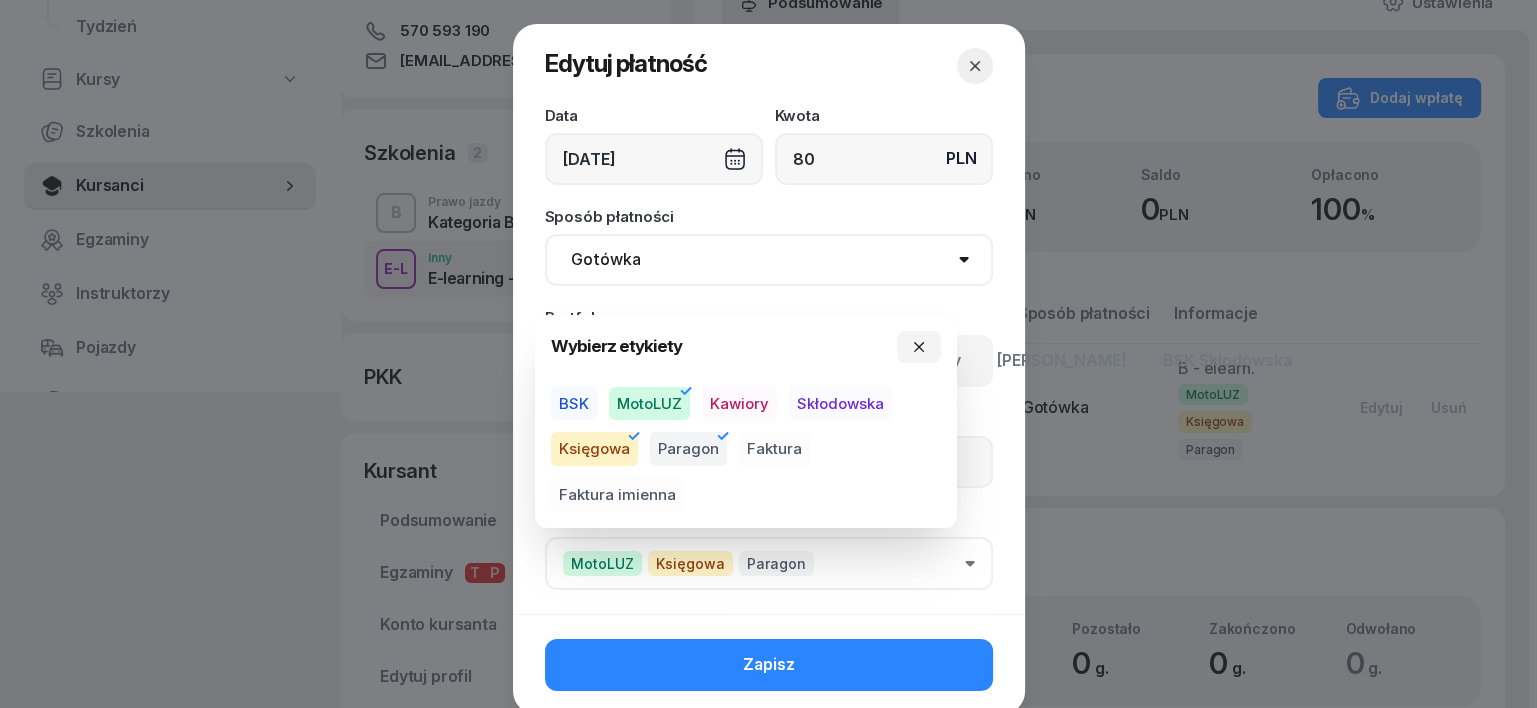 click on "Paragon" 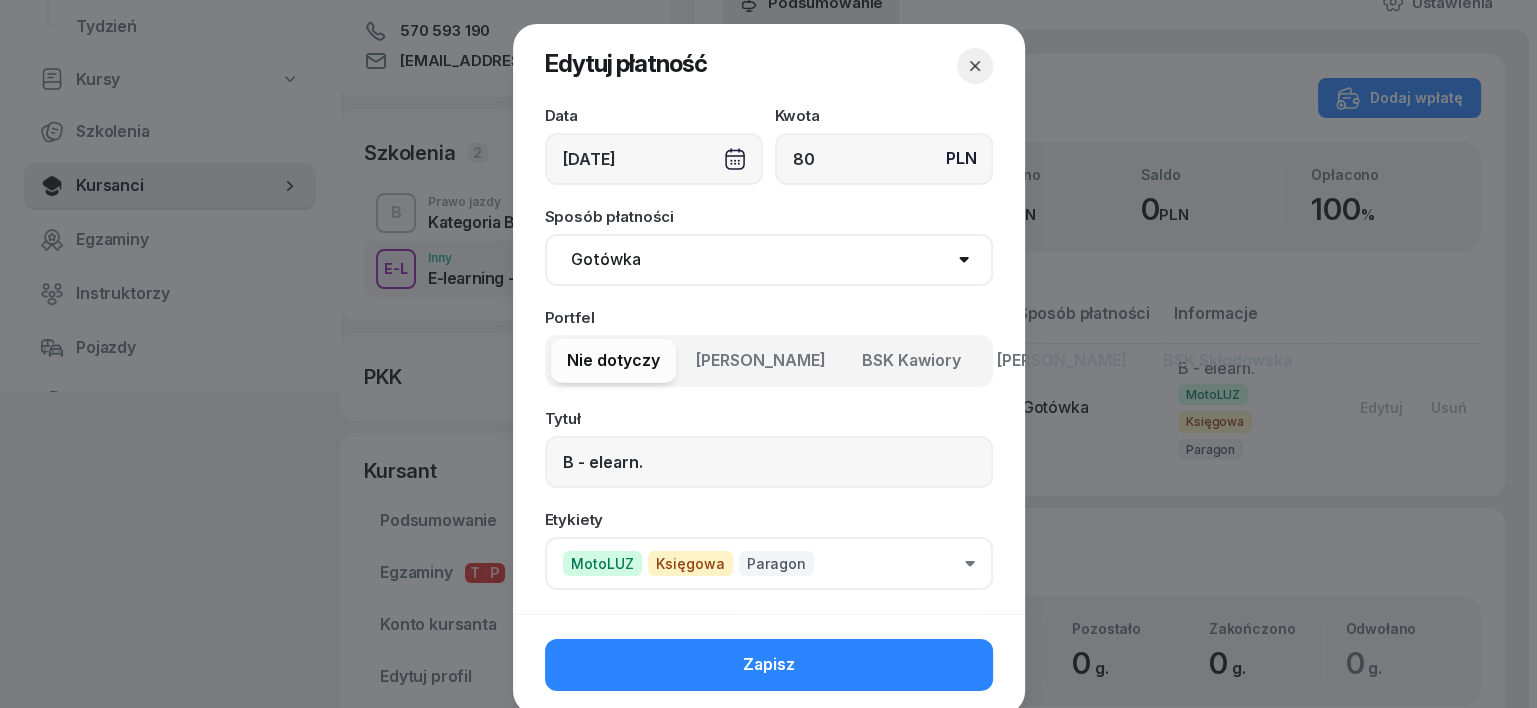 click 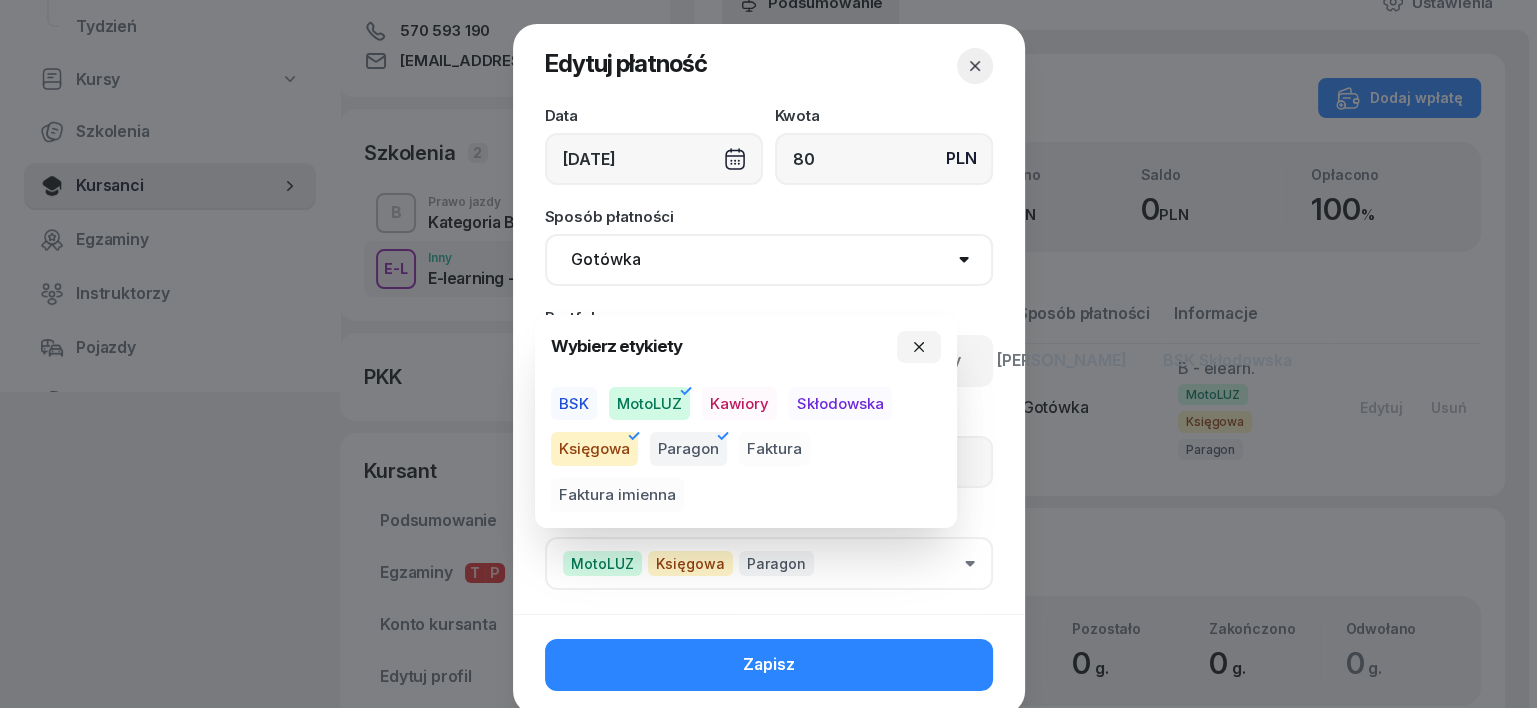click on "Skłodowska" at bounding box center [840, 404] 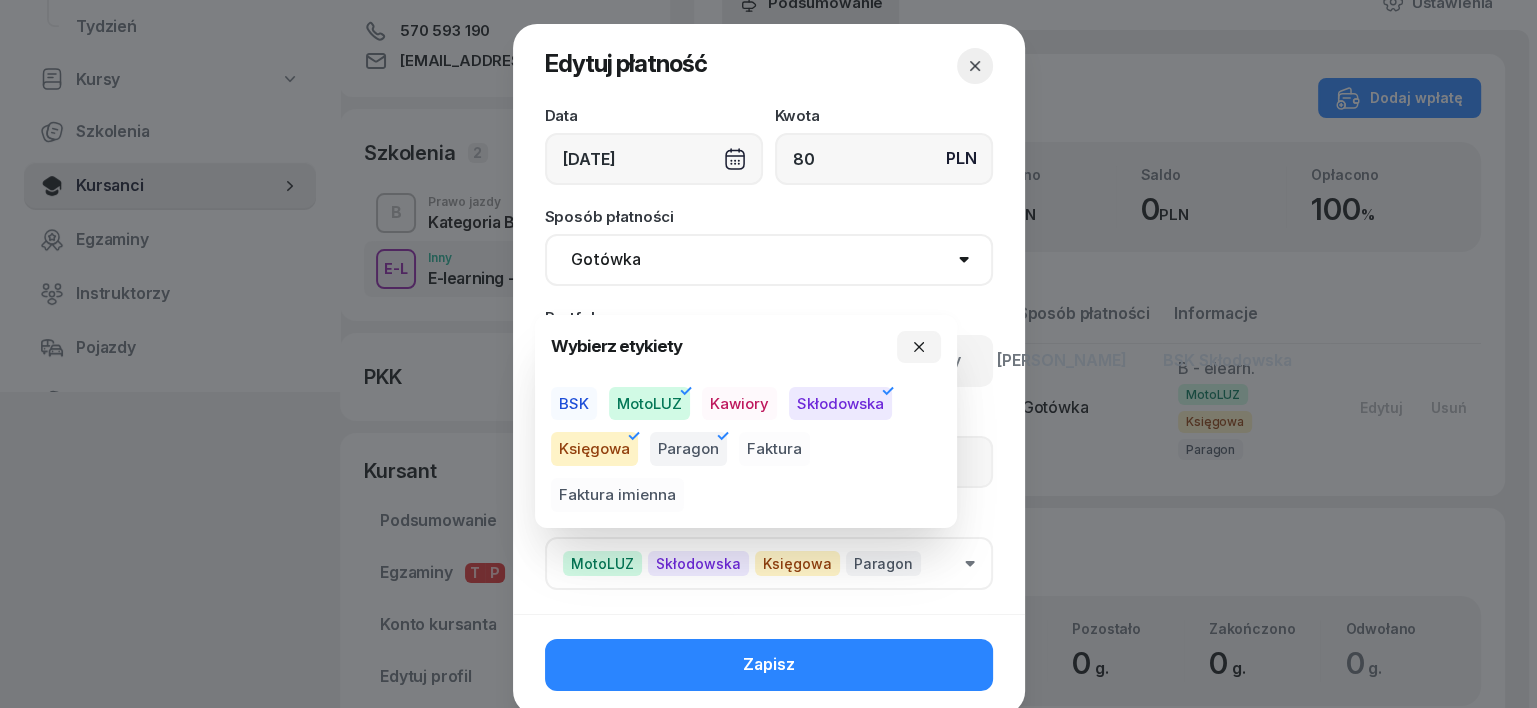 drag, startPoint x: 628, startPoint y: 440, endPoint x: 696, endPoint y: 453, distance: 69.2315 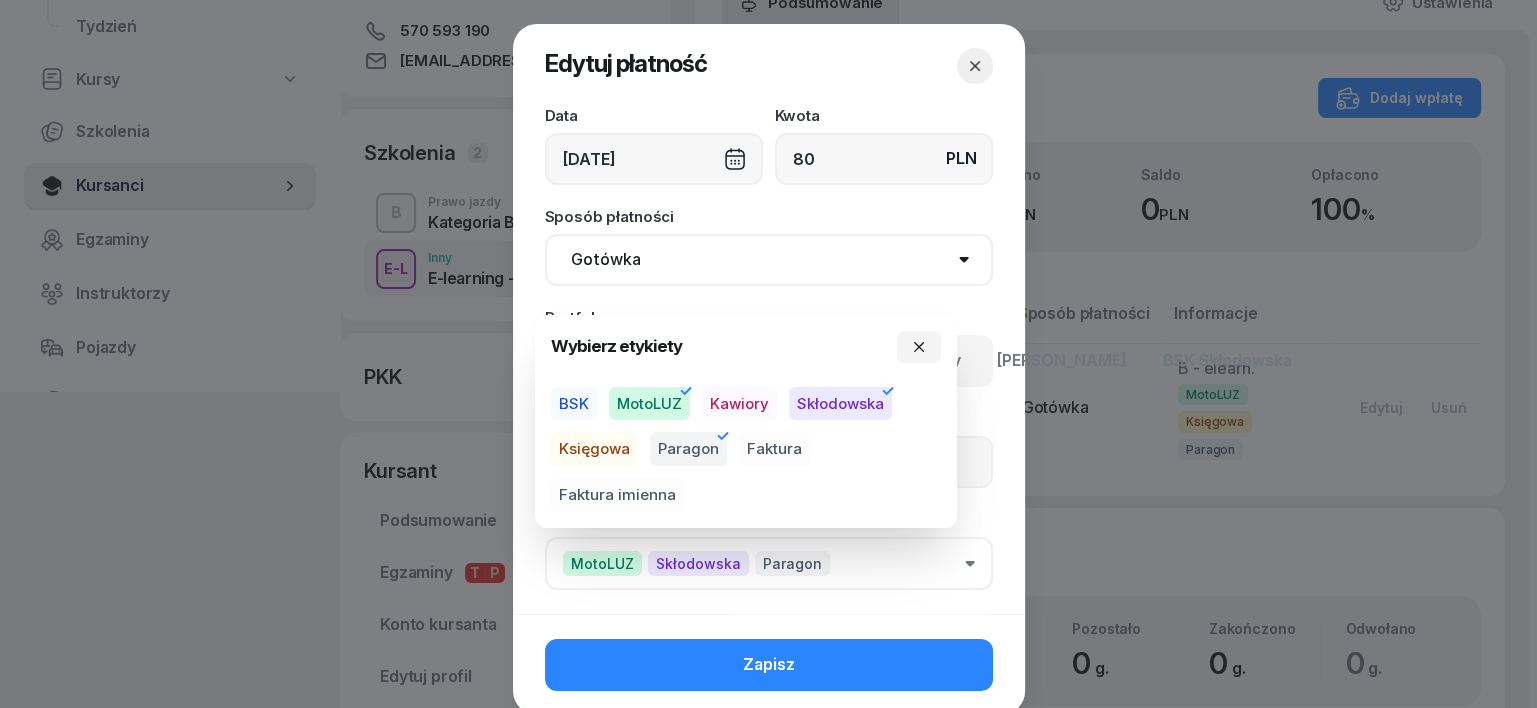 click 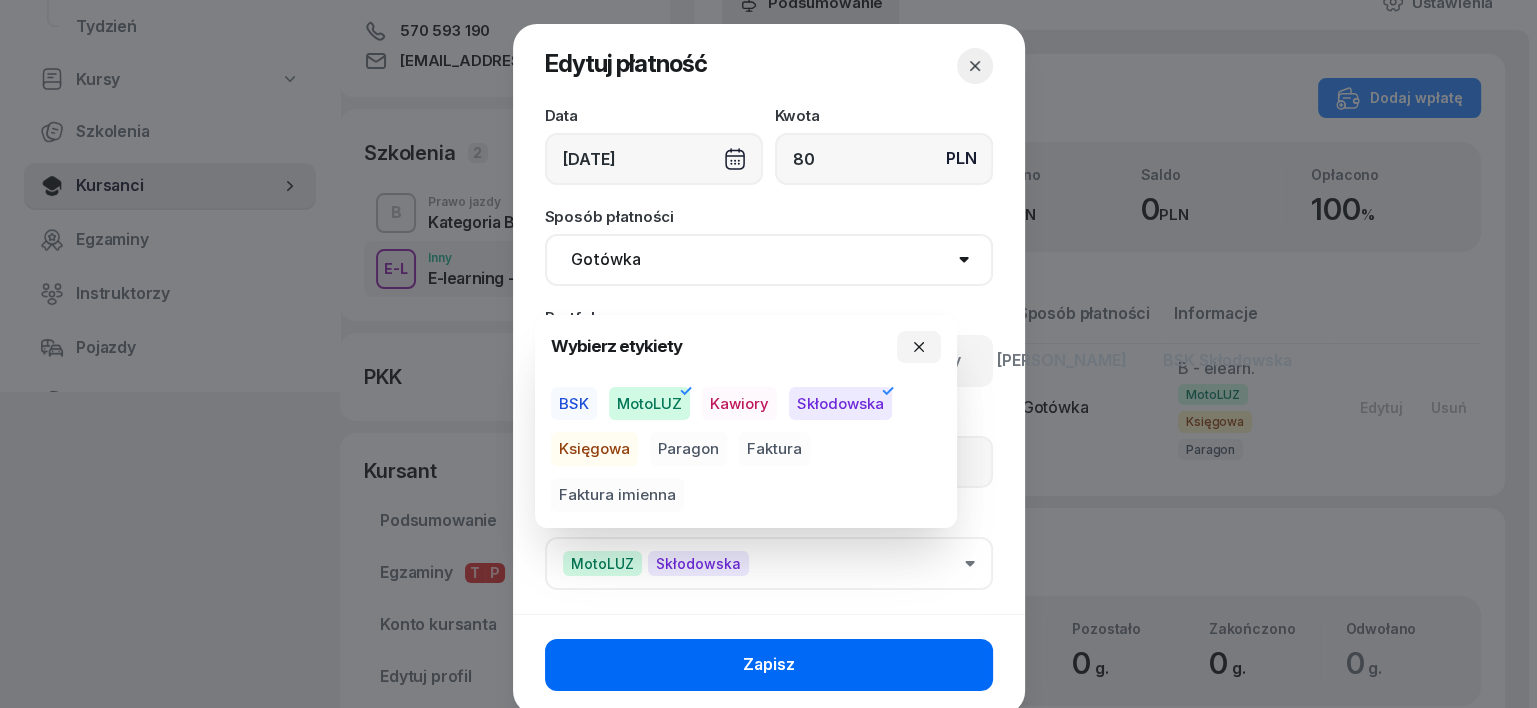 click on "Zapisz" 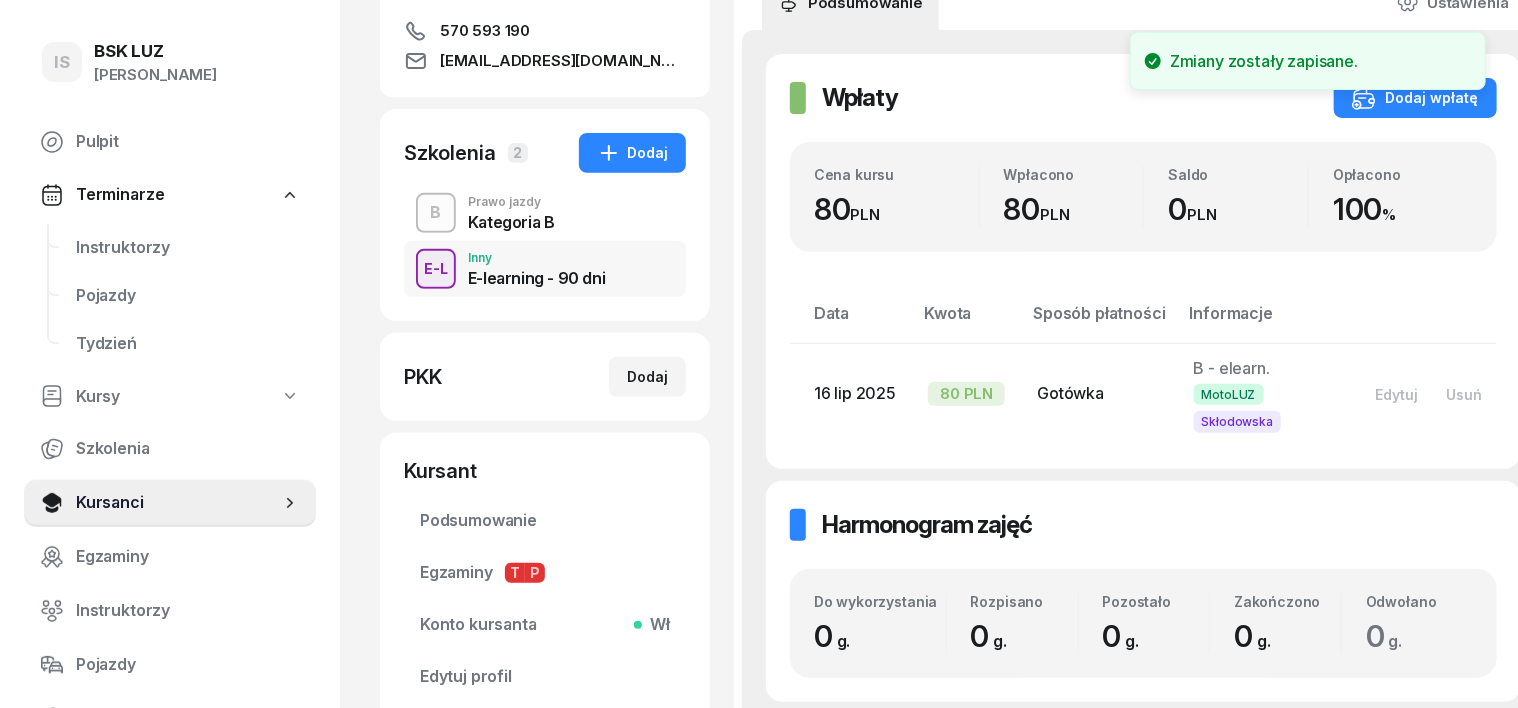 click on "B" at bounding box center (436, 213) 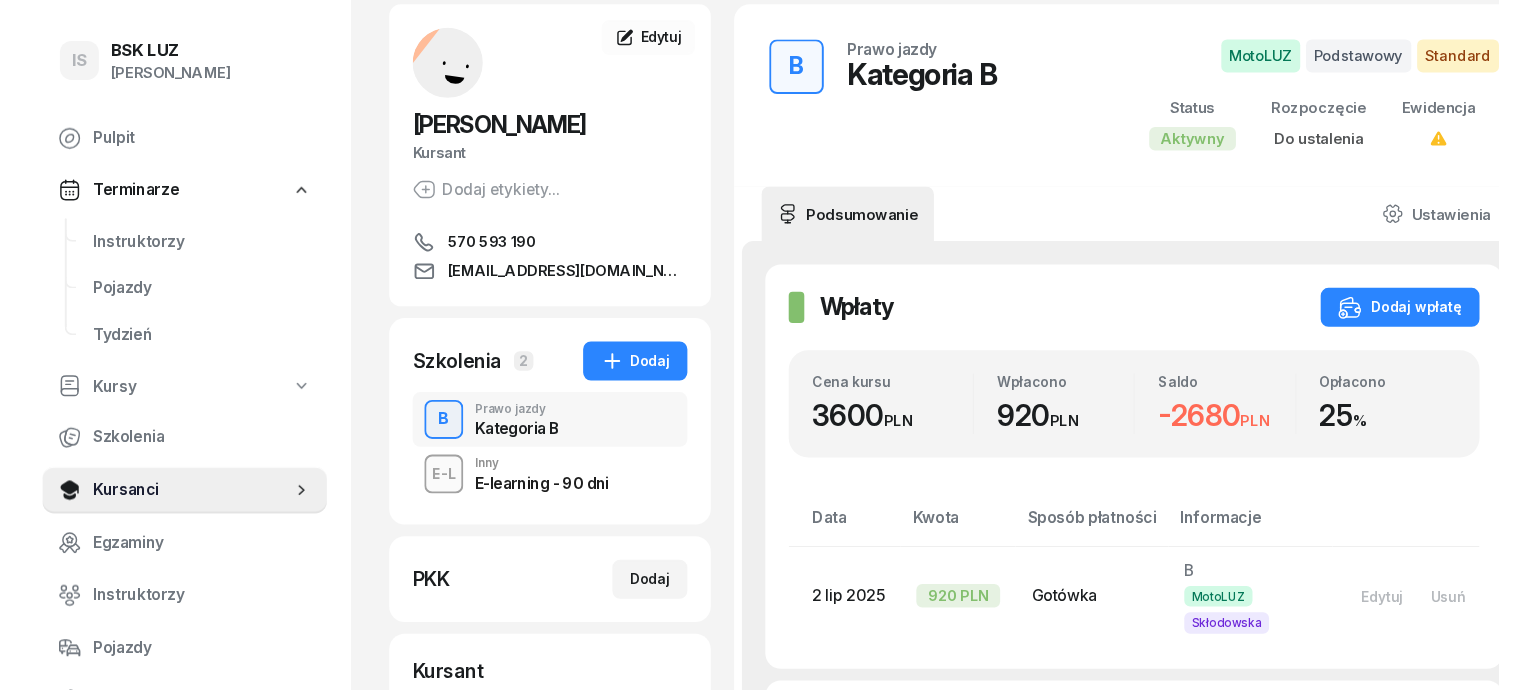 scroll, scrollTop: 0, scrollLeft: 0, axis: both 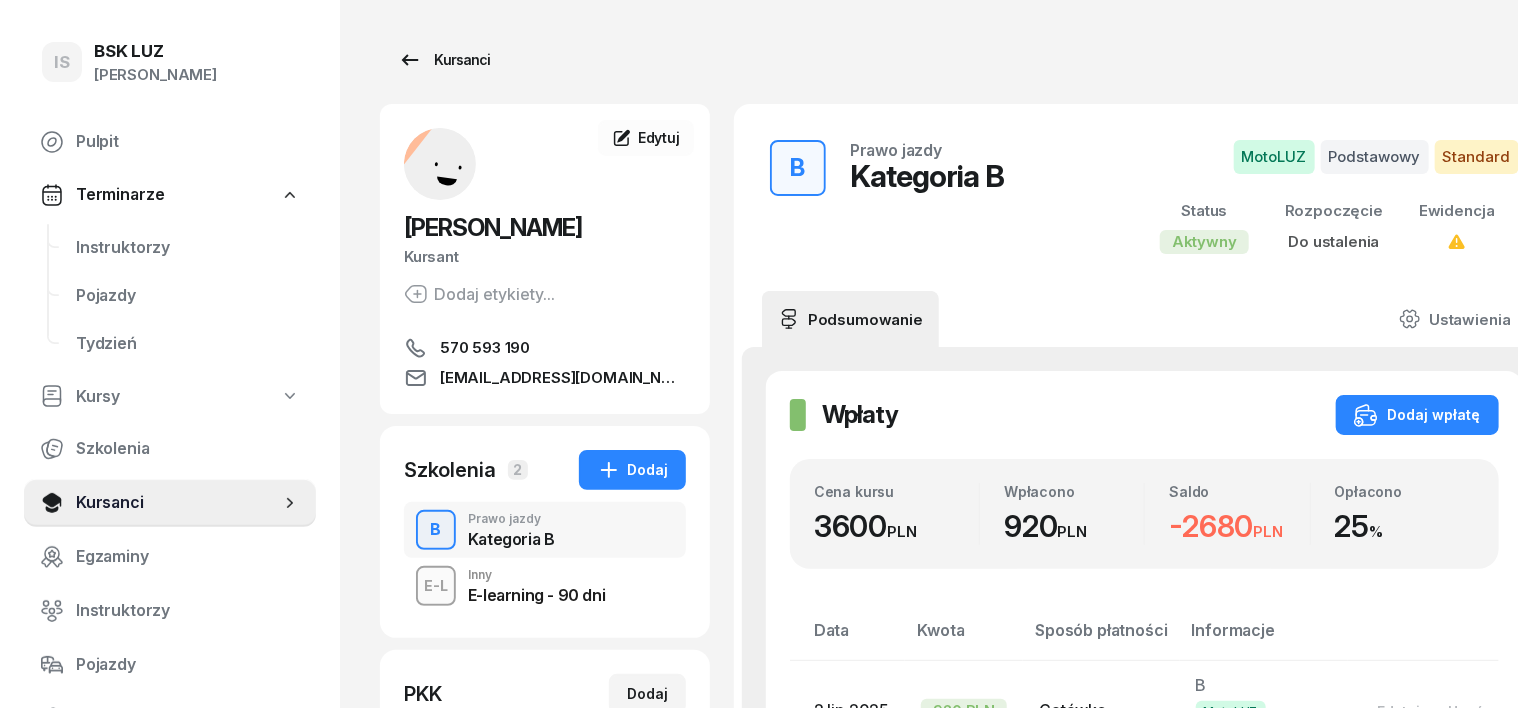click on "Kursanci" at bounding box center [444, 60] 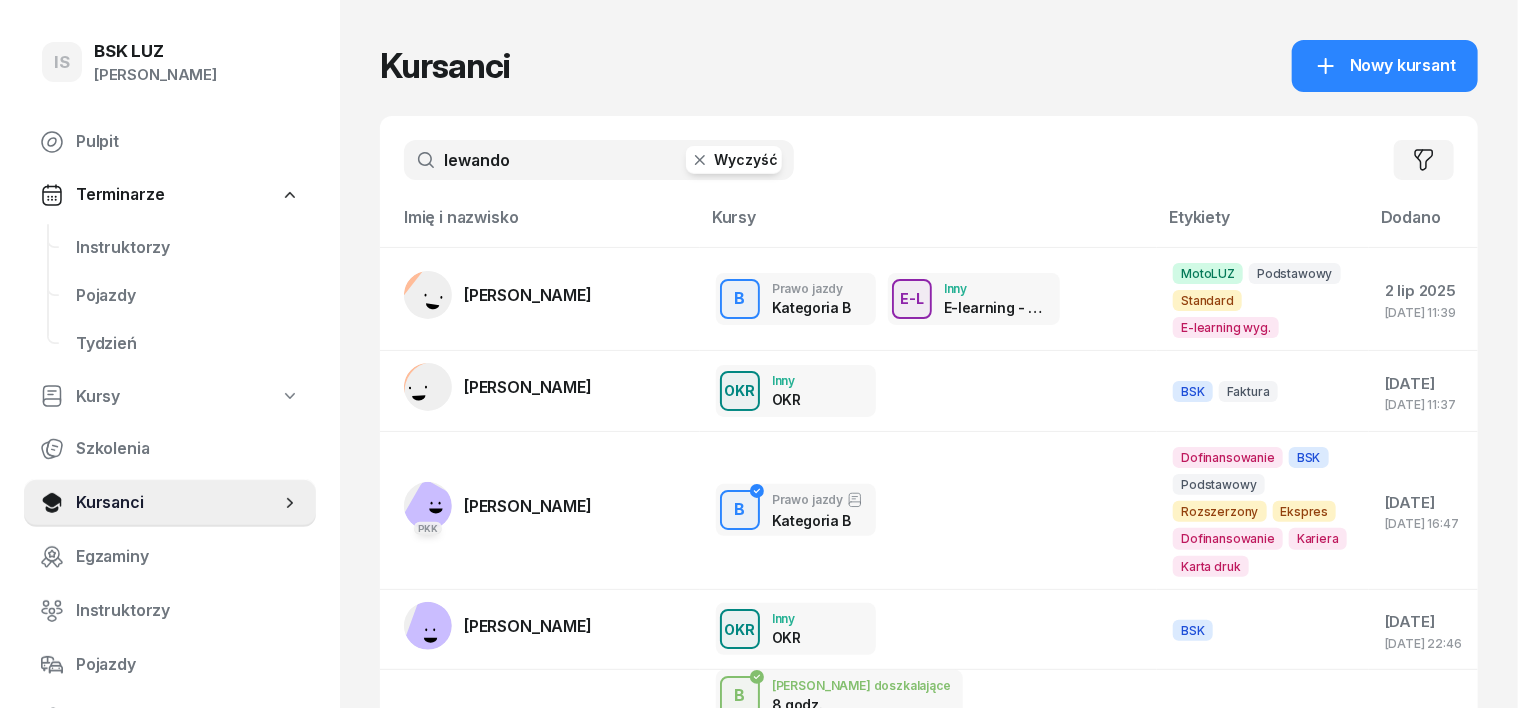 click 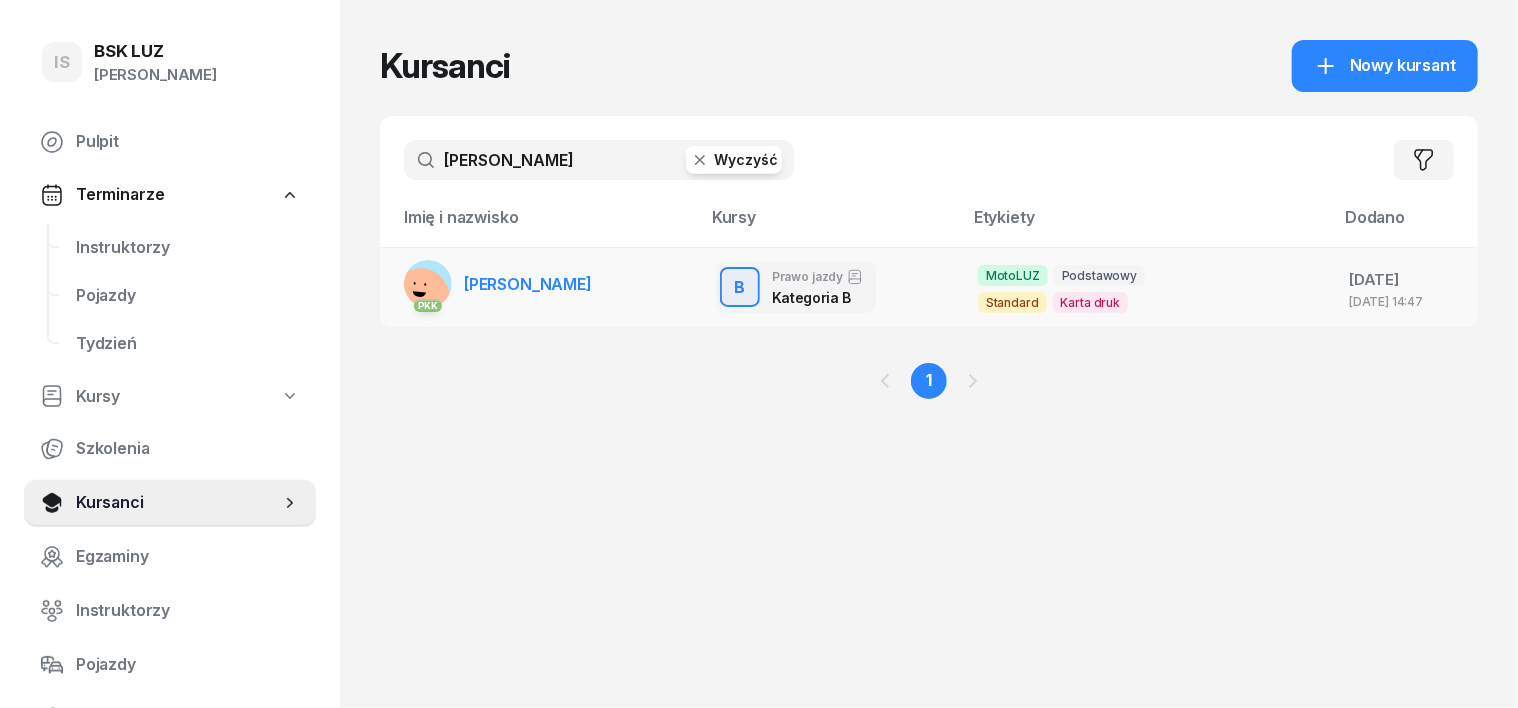 type on "wojtczak" 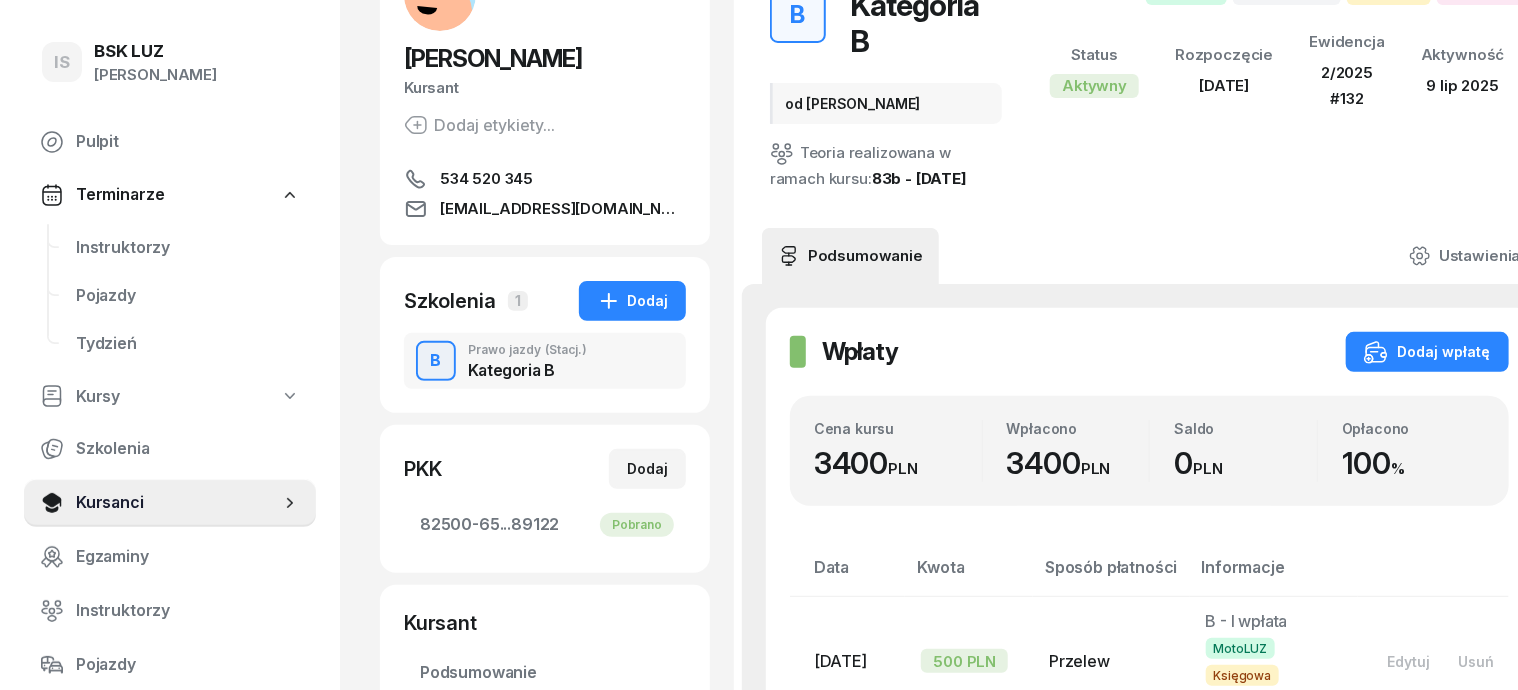 scroll, scrollTop: 0, scrollLeft: 0, axis: both 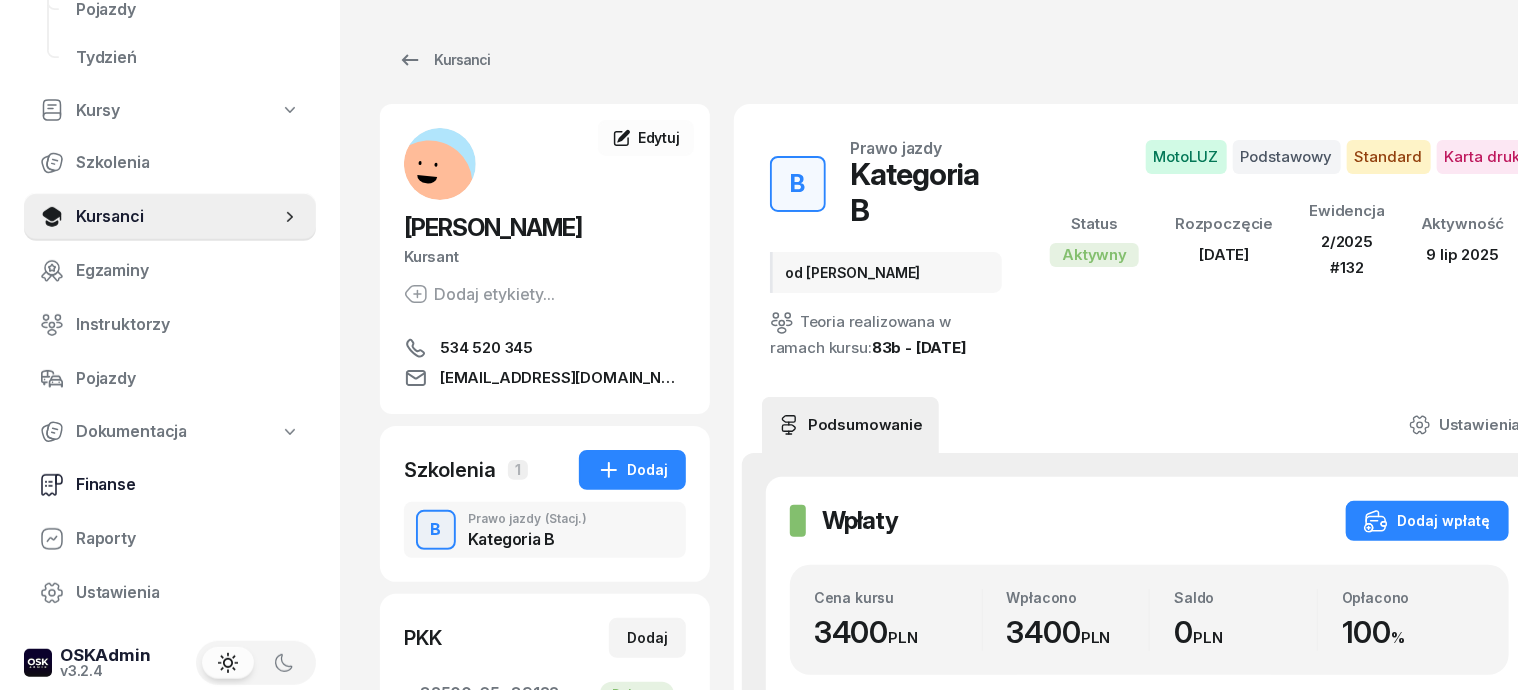 click on "Finanse" at bounding box center [188, 485] 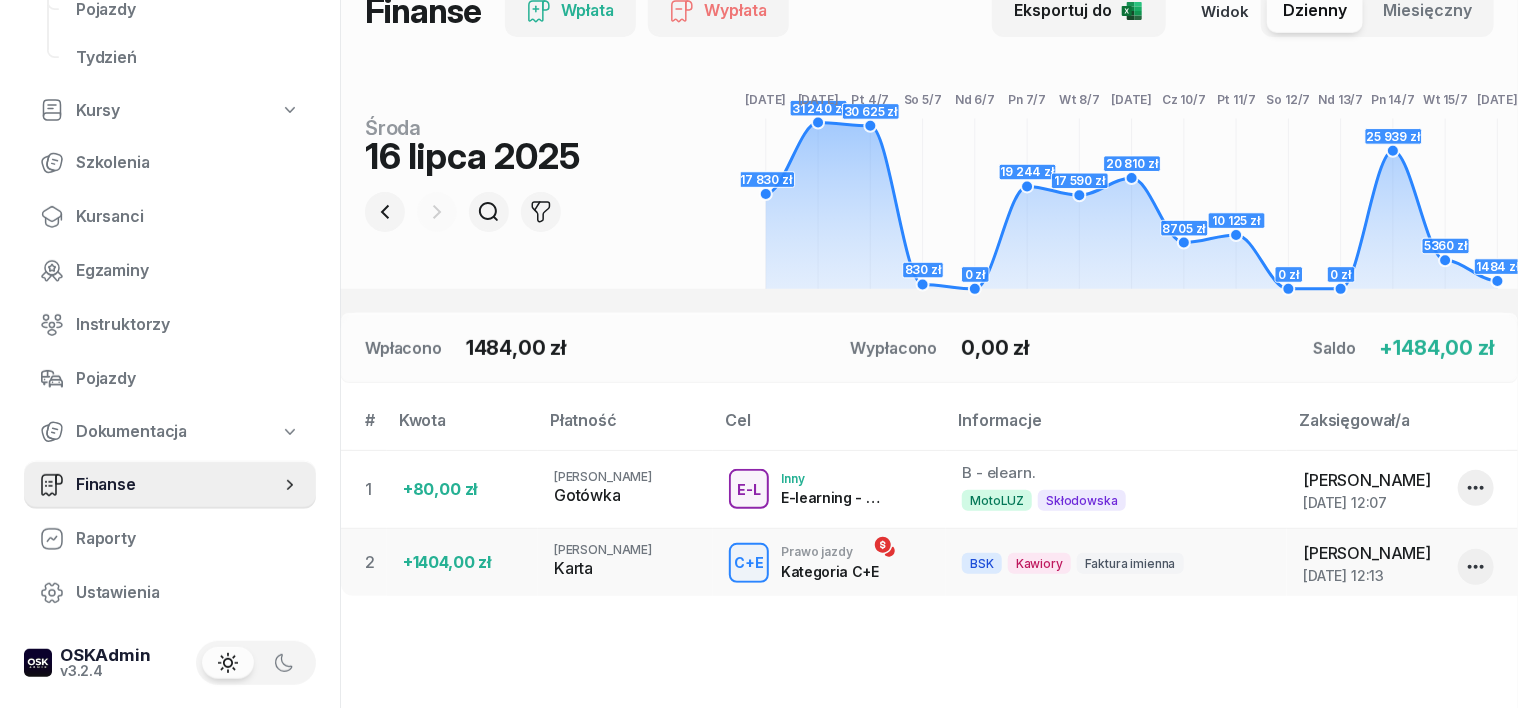 scroll, scrollTop: 250, scrollLeft: 0, axis: vertical 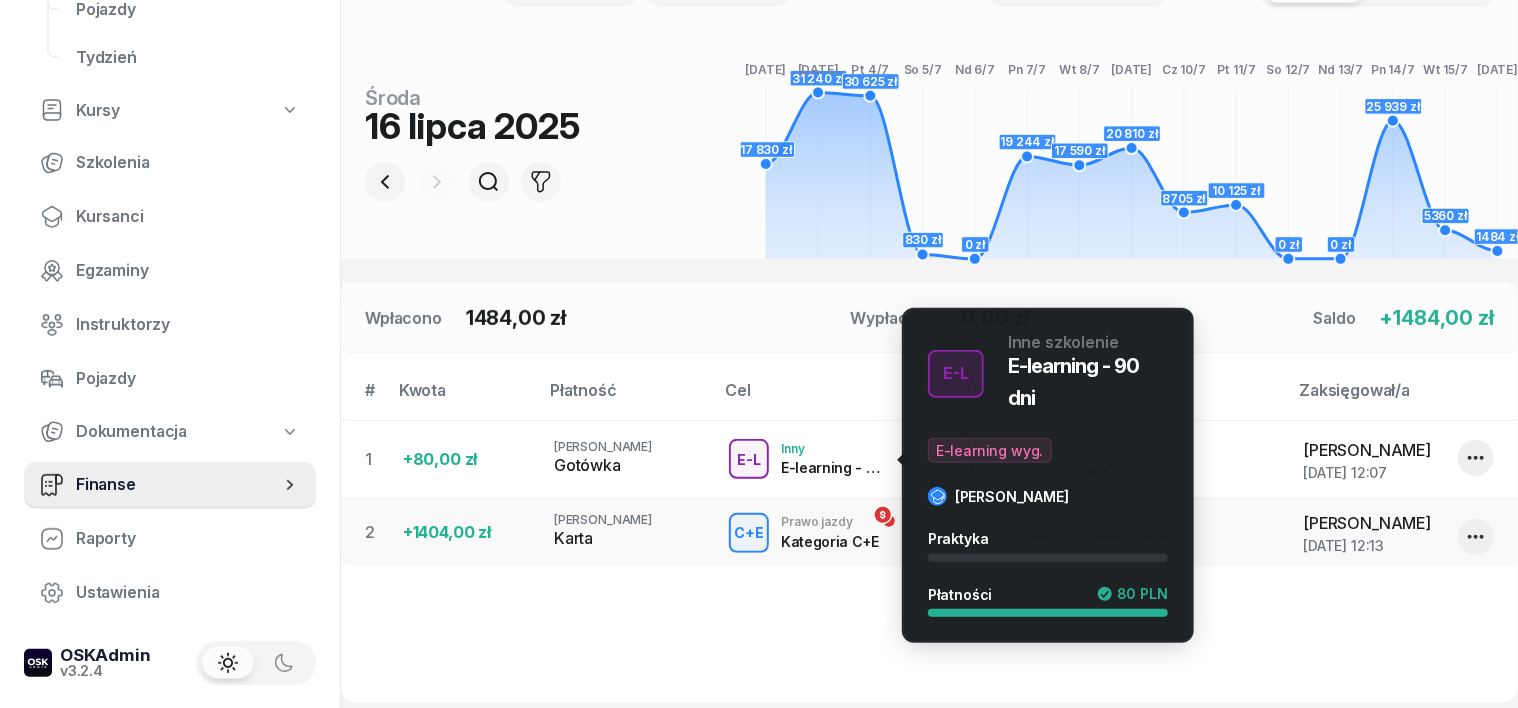 click on "E-L" at bounding box center (749, 459) 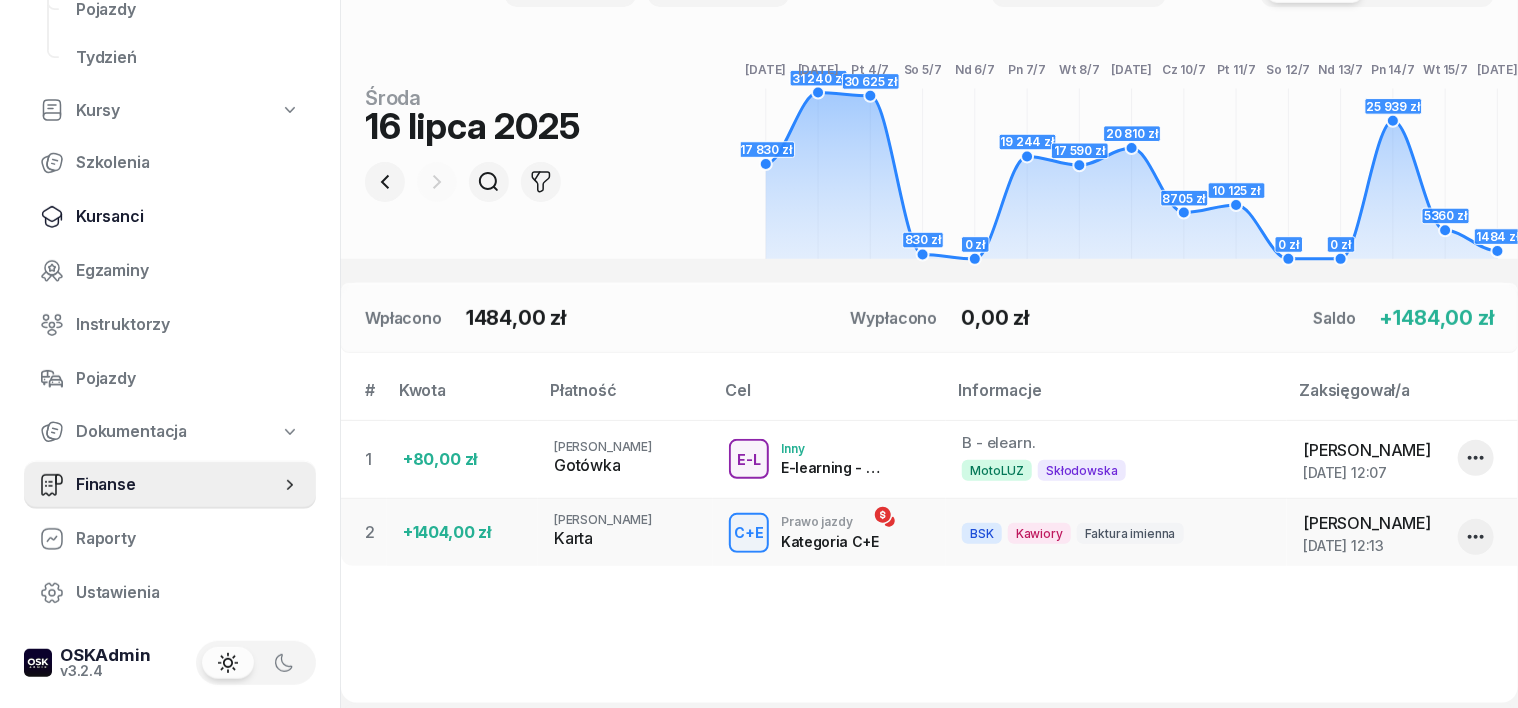 click on "Kursanci" at bounding box center (188, 217) 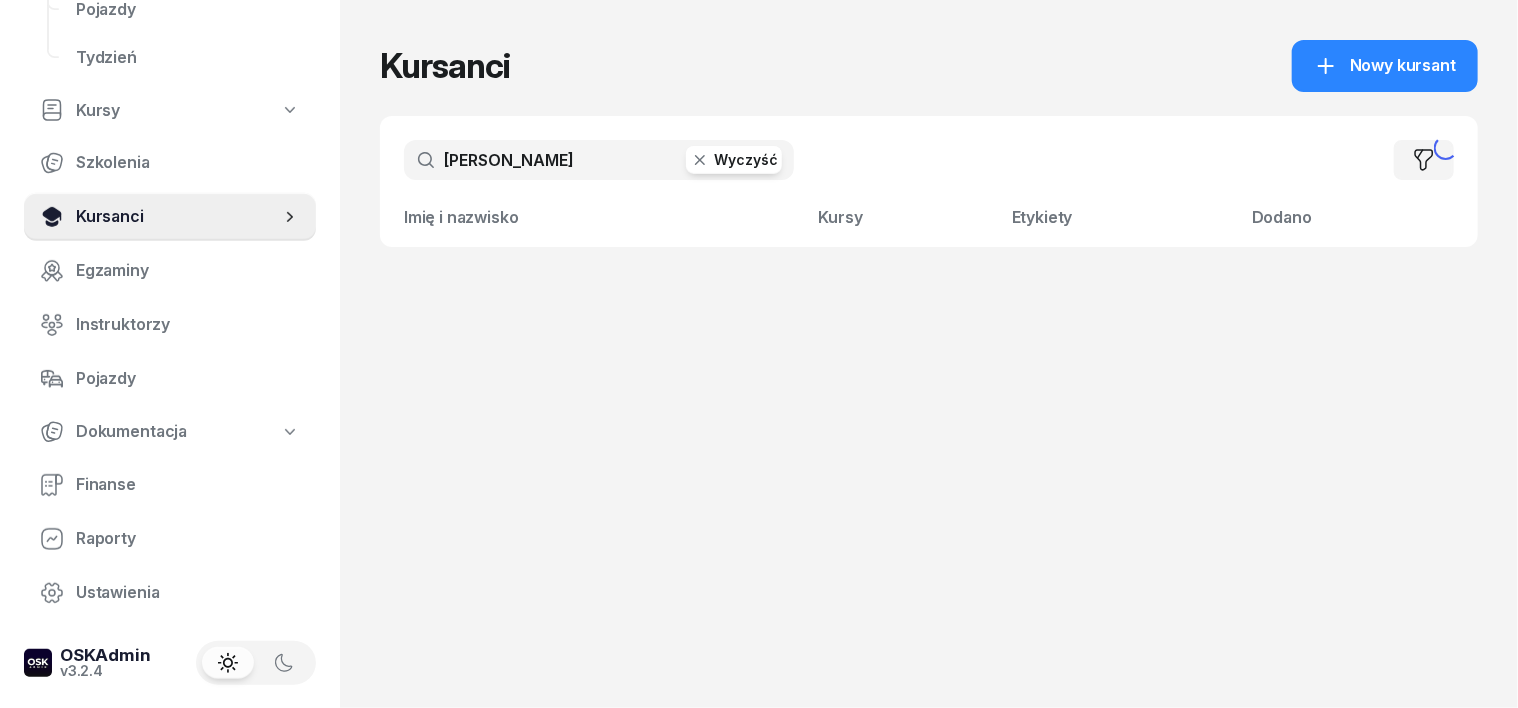 scroll, scrollTop: 0, scrollLeft: 0, axis: both 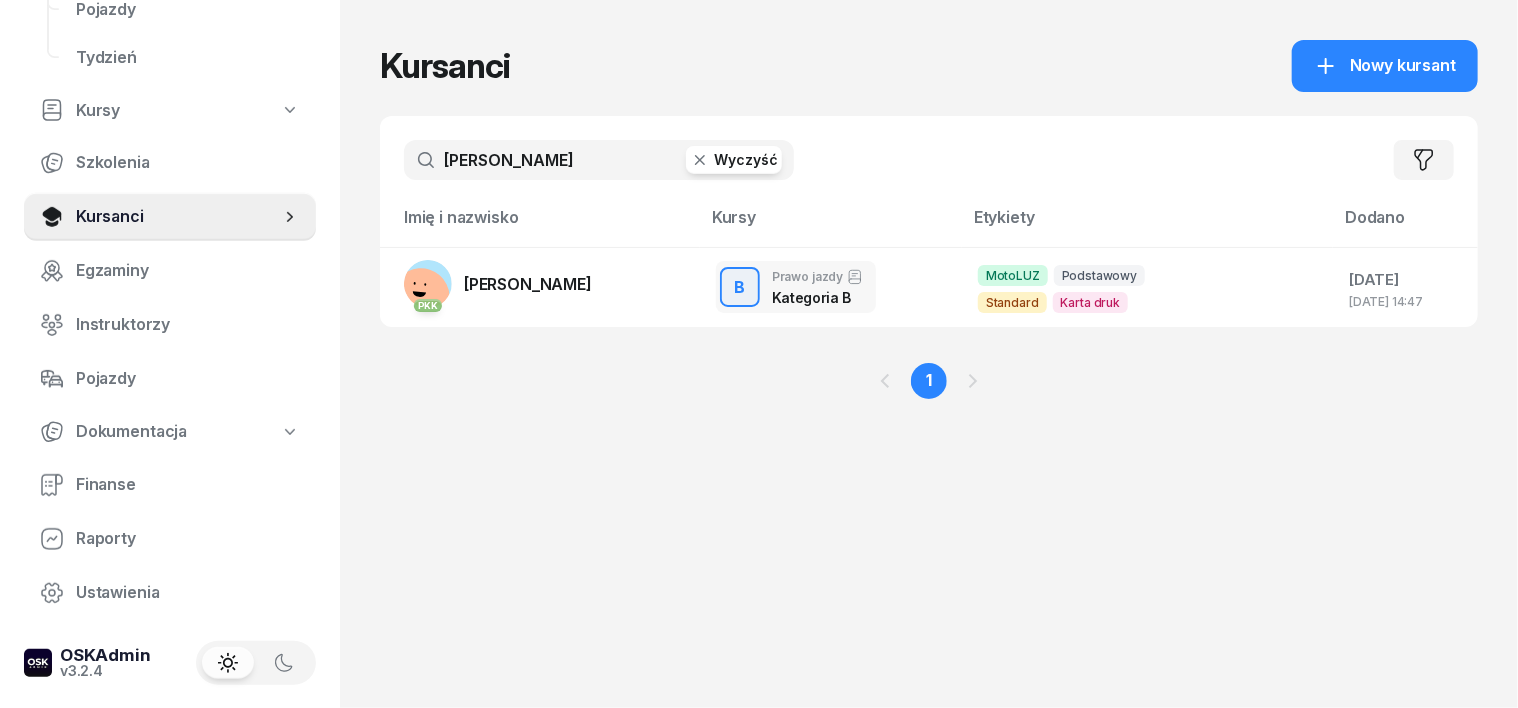 drag, startPoint x: 667, startPoint y: 158, endPoint x: 672, endPoint y: 172, distance: 14.866069 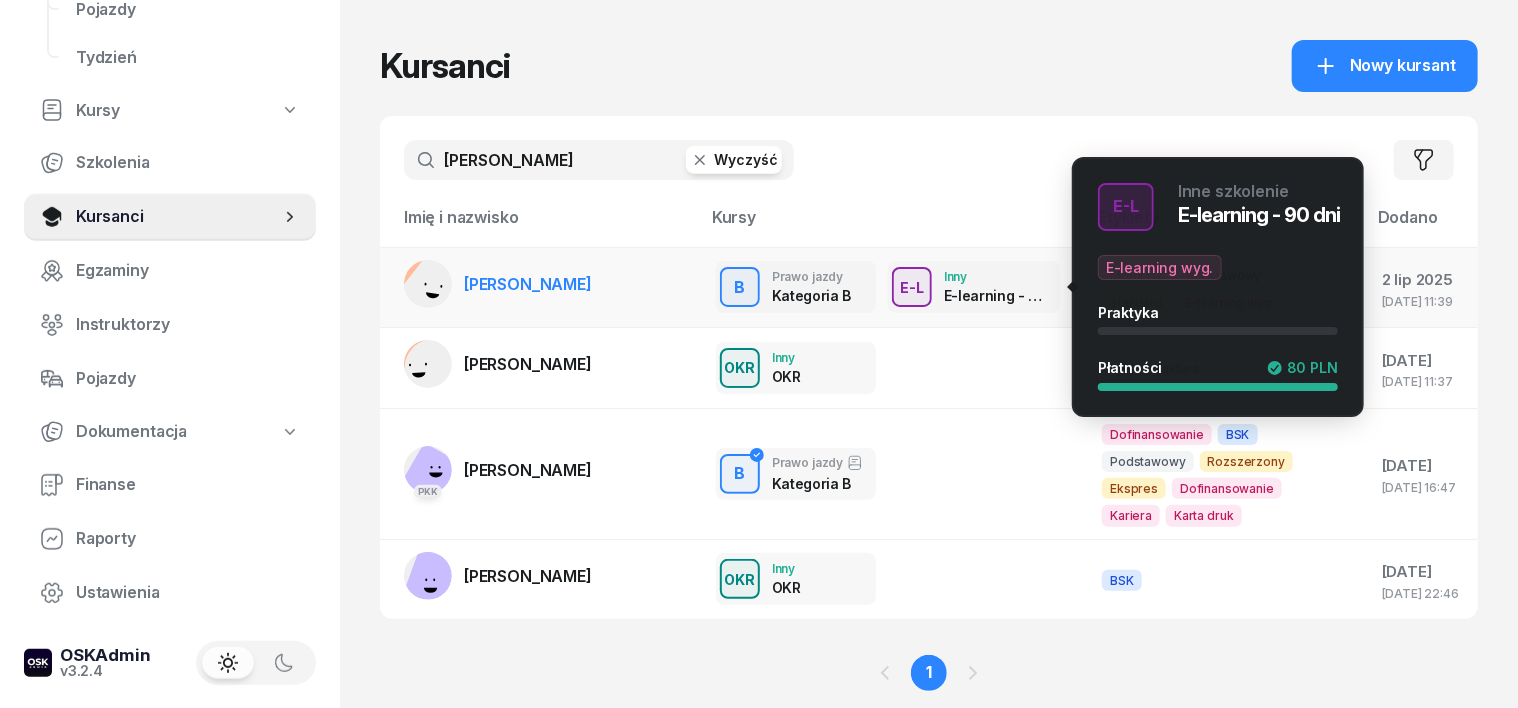 type on "lewandowski" 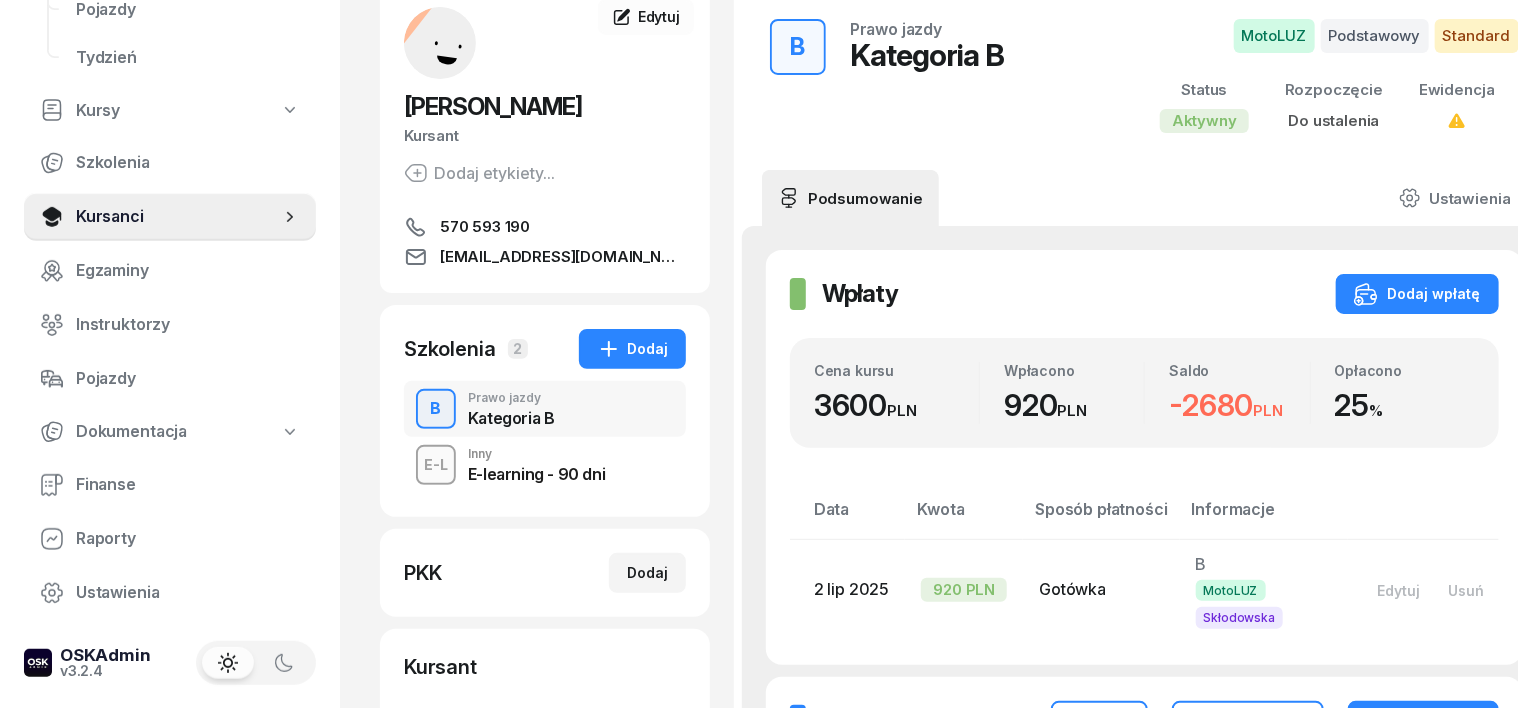scroll, scrollTop: 375, scrollLeft: 0, axis: vertical 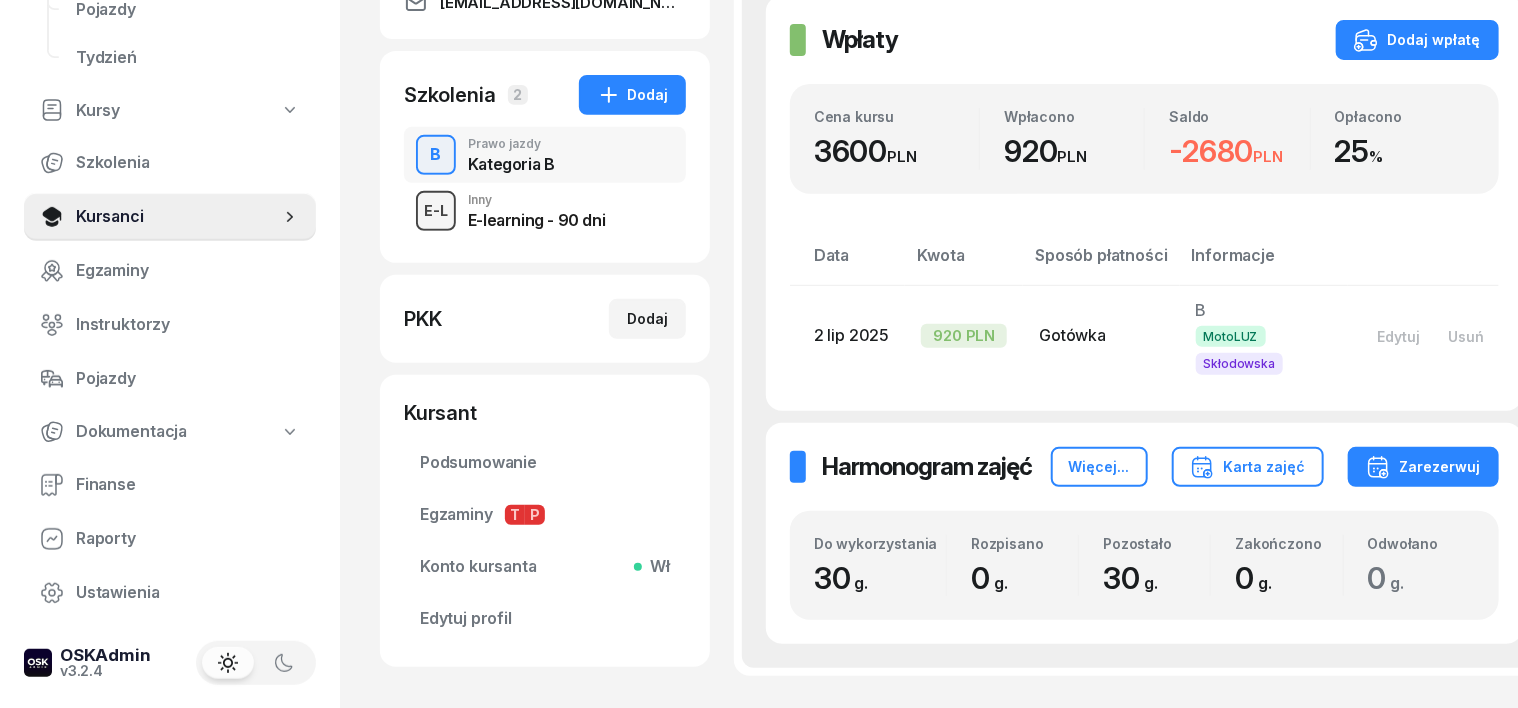 click on "E-L" at bounding box center [436, 210] 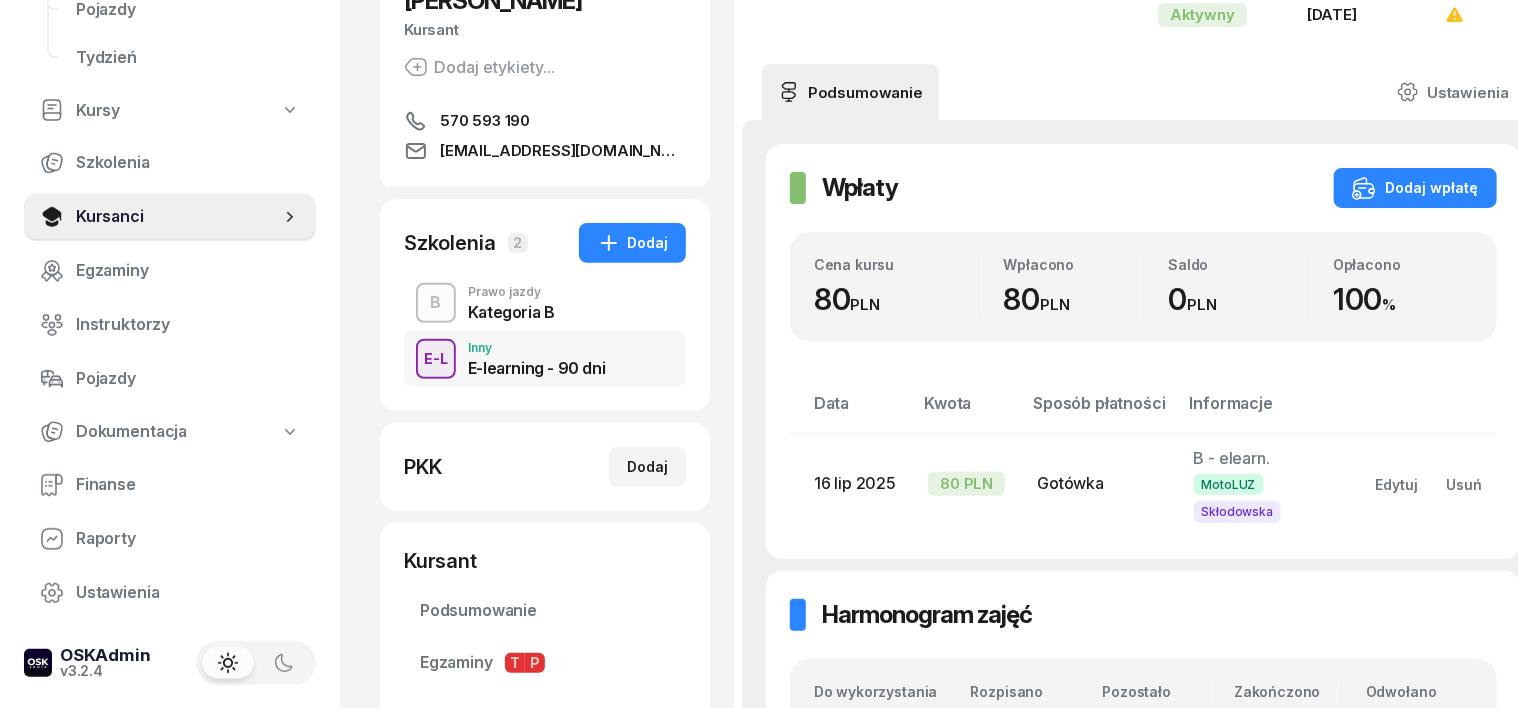 scroll, scrollTop: 124, scrollLeft: 0, axis: vertical 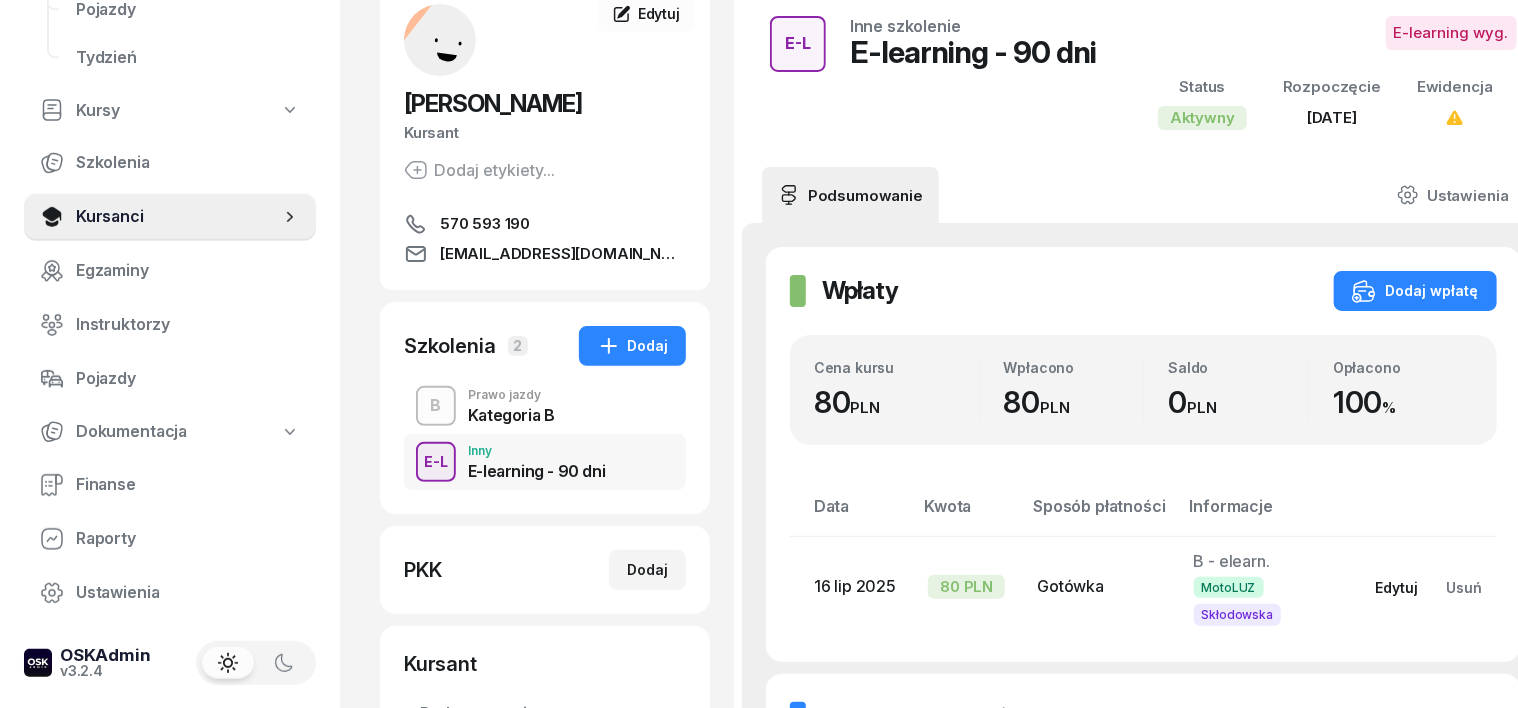 click on "Edytuj" at bounding box center (1397, 587) 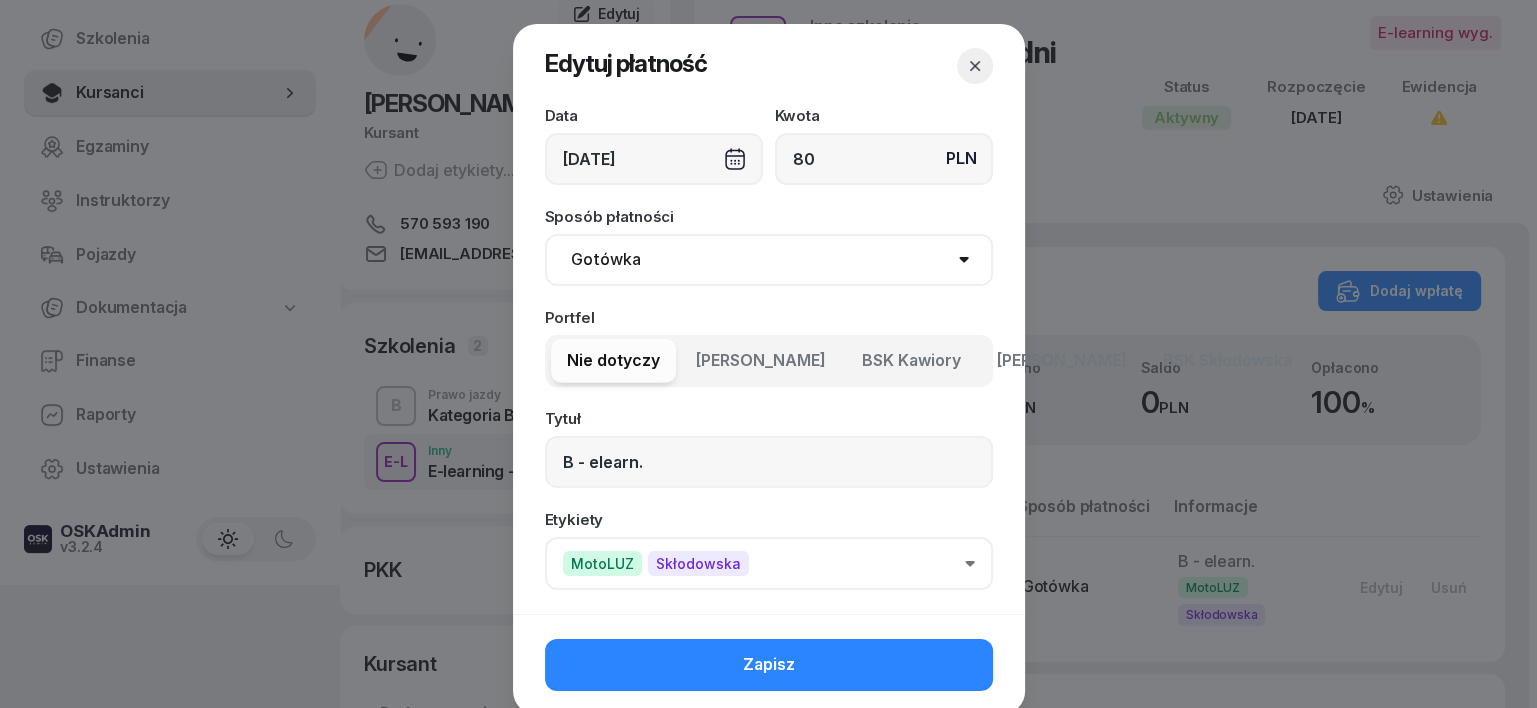 click on "16/07/2025" at bounding box center (654, 159) 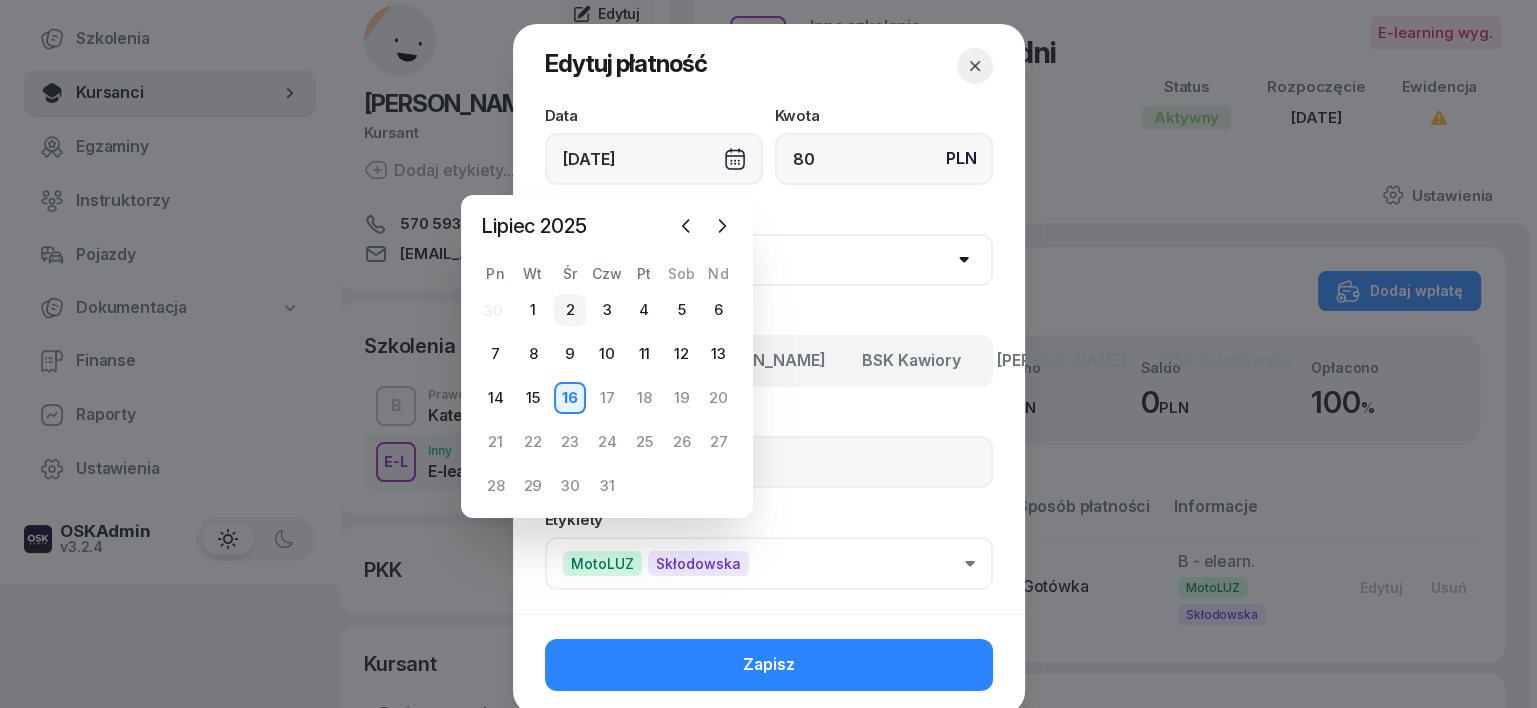 click on "2" at bounding box center (570, 310) 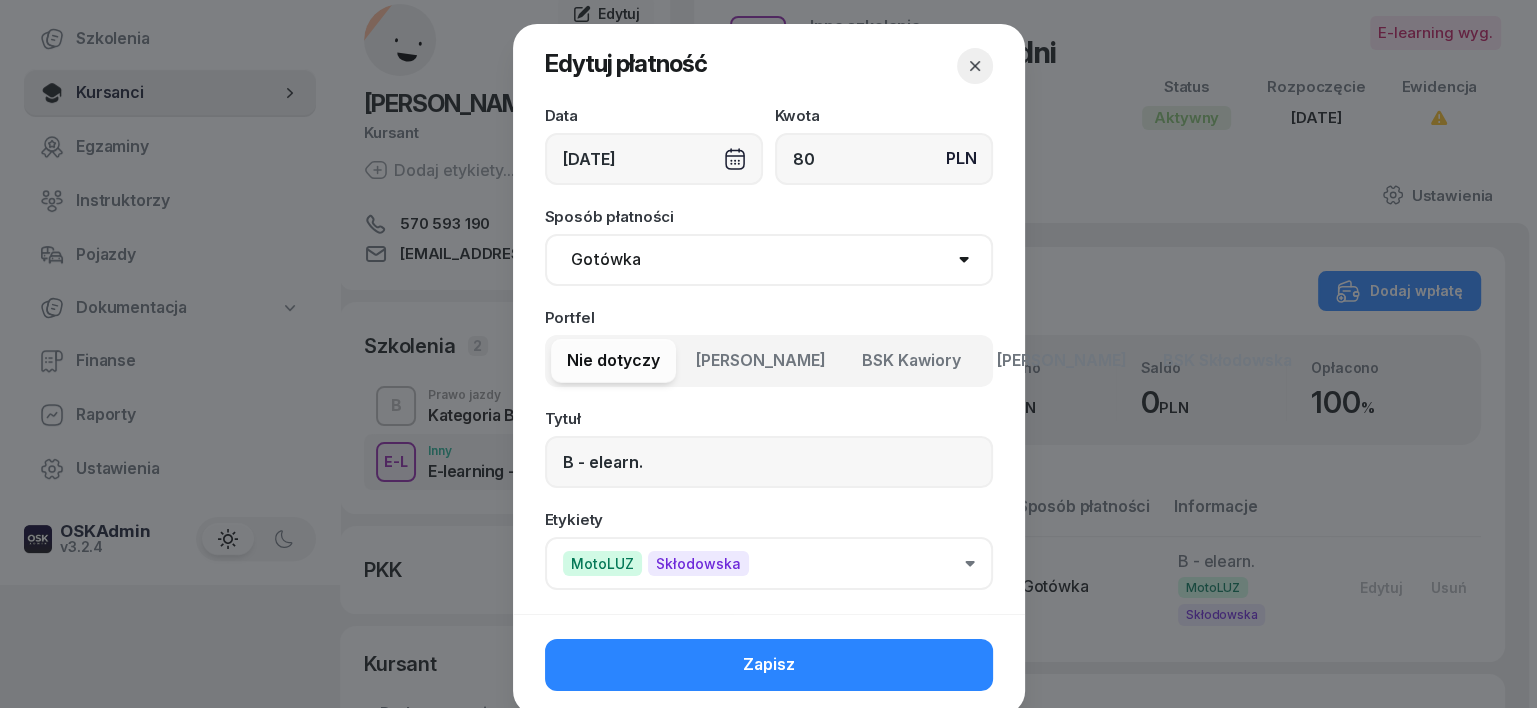 click on "Zapisz" 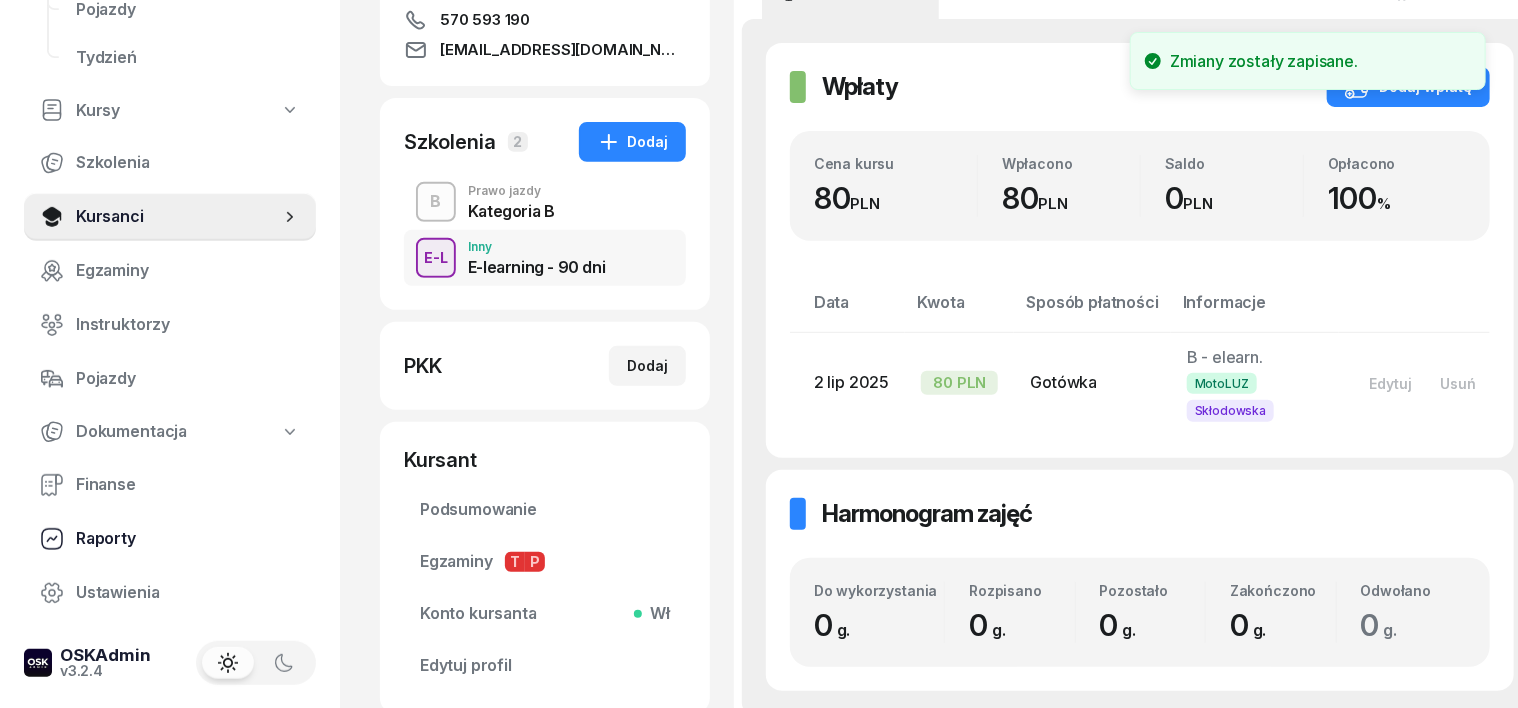 scroll, scrollTop: 375, scrollLeft: 0, axis: vertical 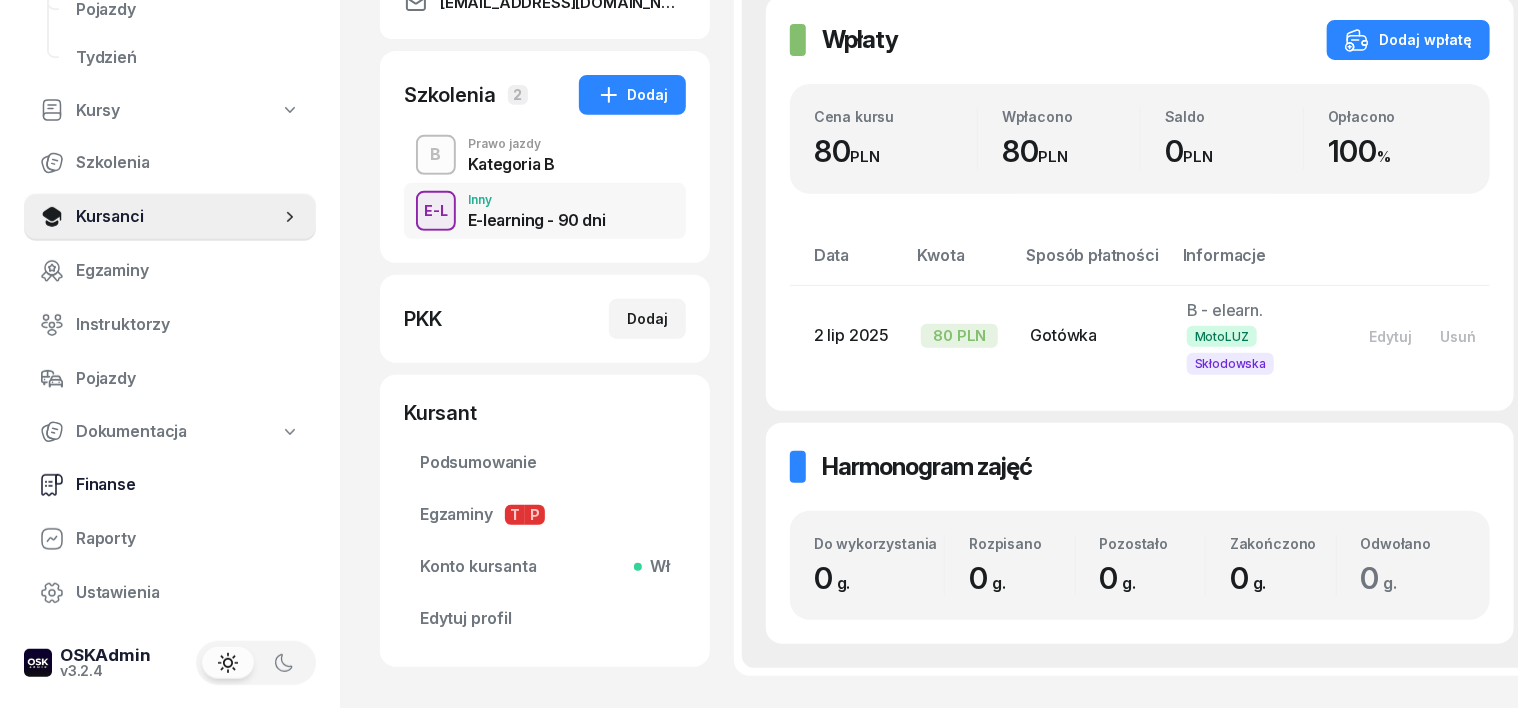 click on "Finanse" at bounding box center (188, 485) 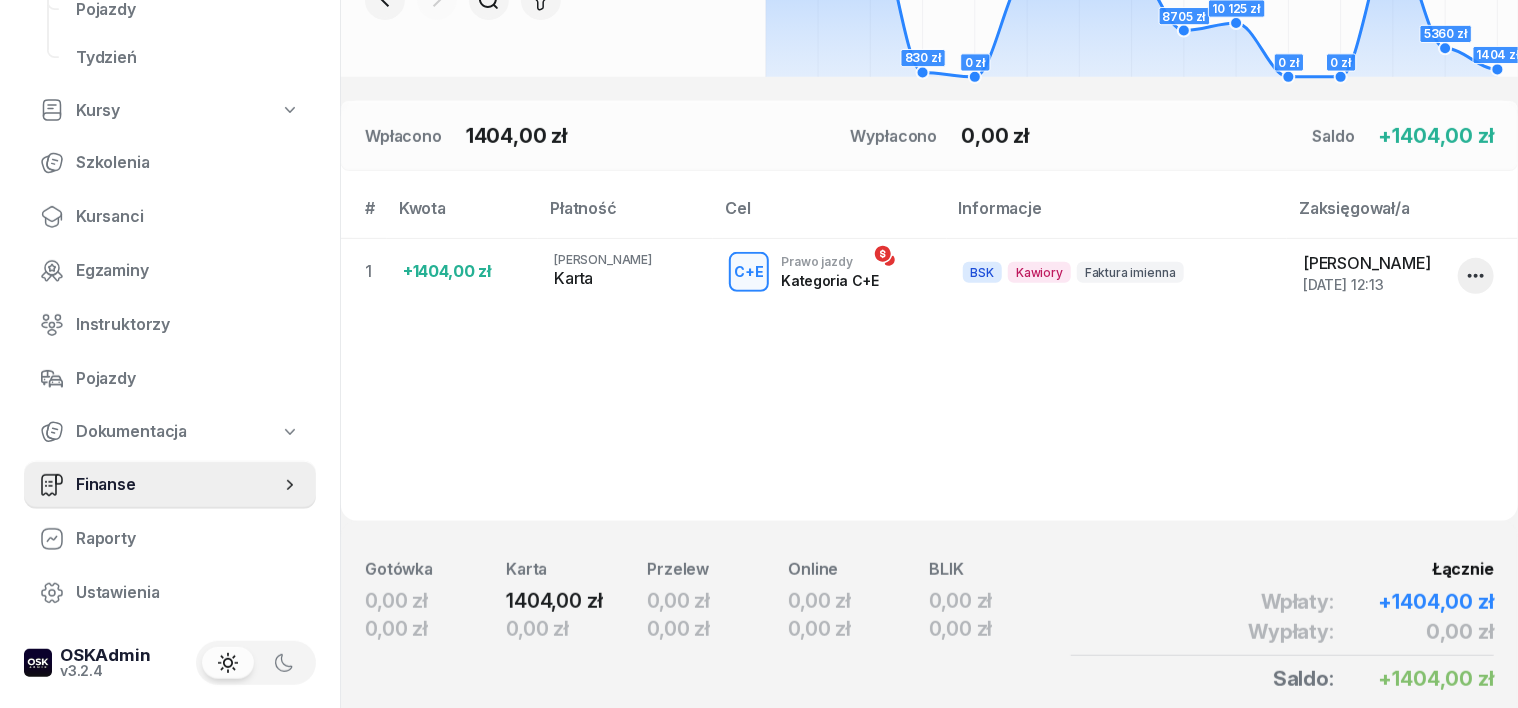 scroll, scrollTop: 500, scrollLeft: 0, axis: vertical 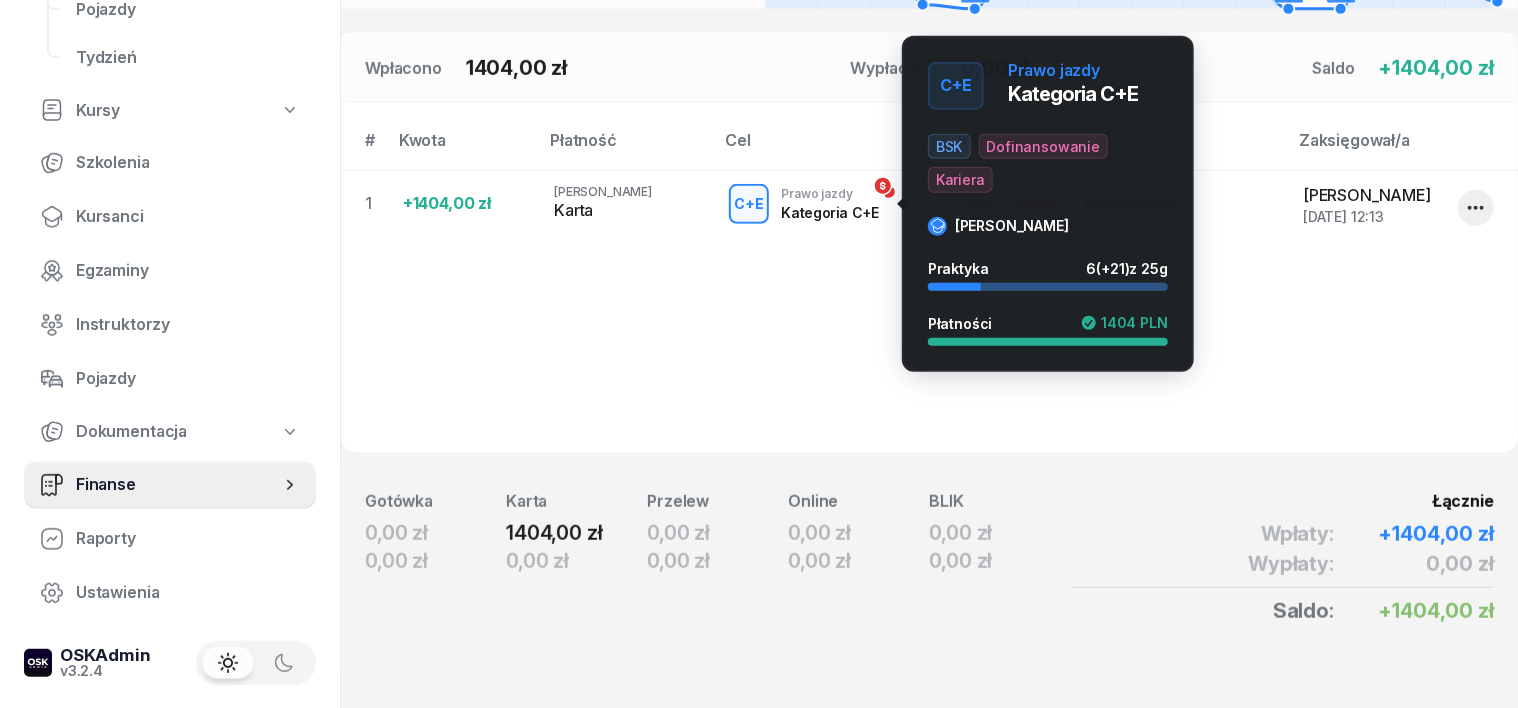 click on "C+E" at bounding box center [749, 203] 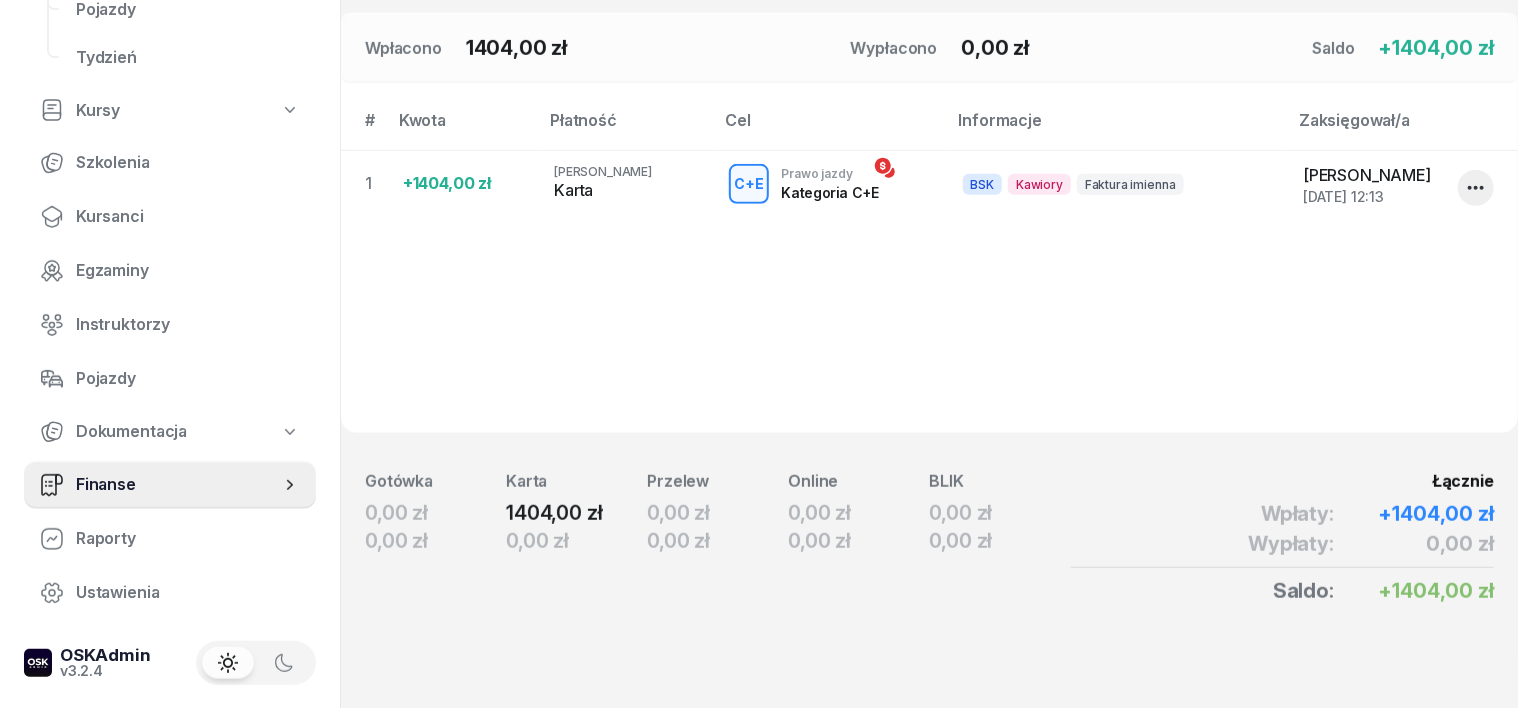 scroll, scrollTop: 525, scrollLeft: 0, axis: vertical 